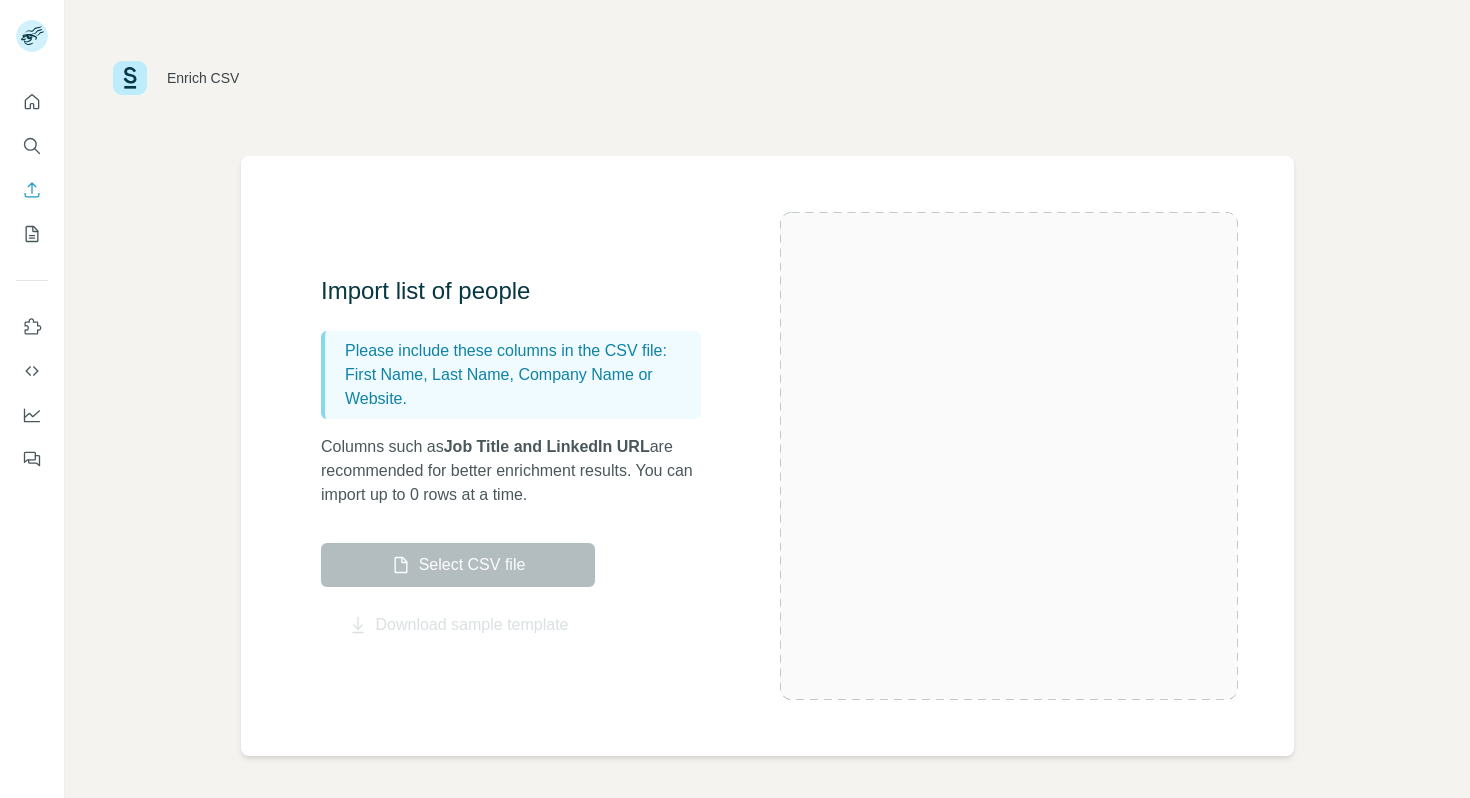 scroll, scrollTop: 0, scrollLeft: 0, axis: both 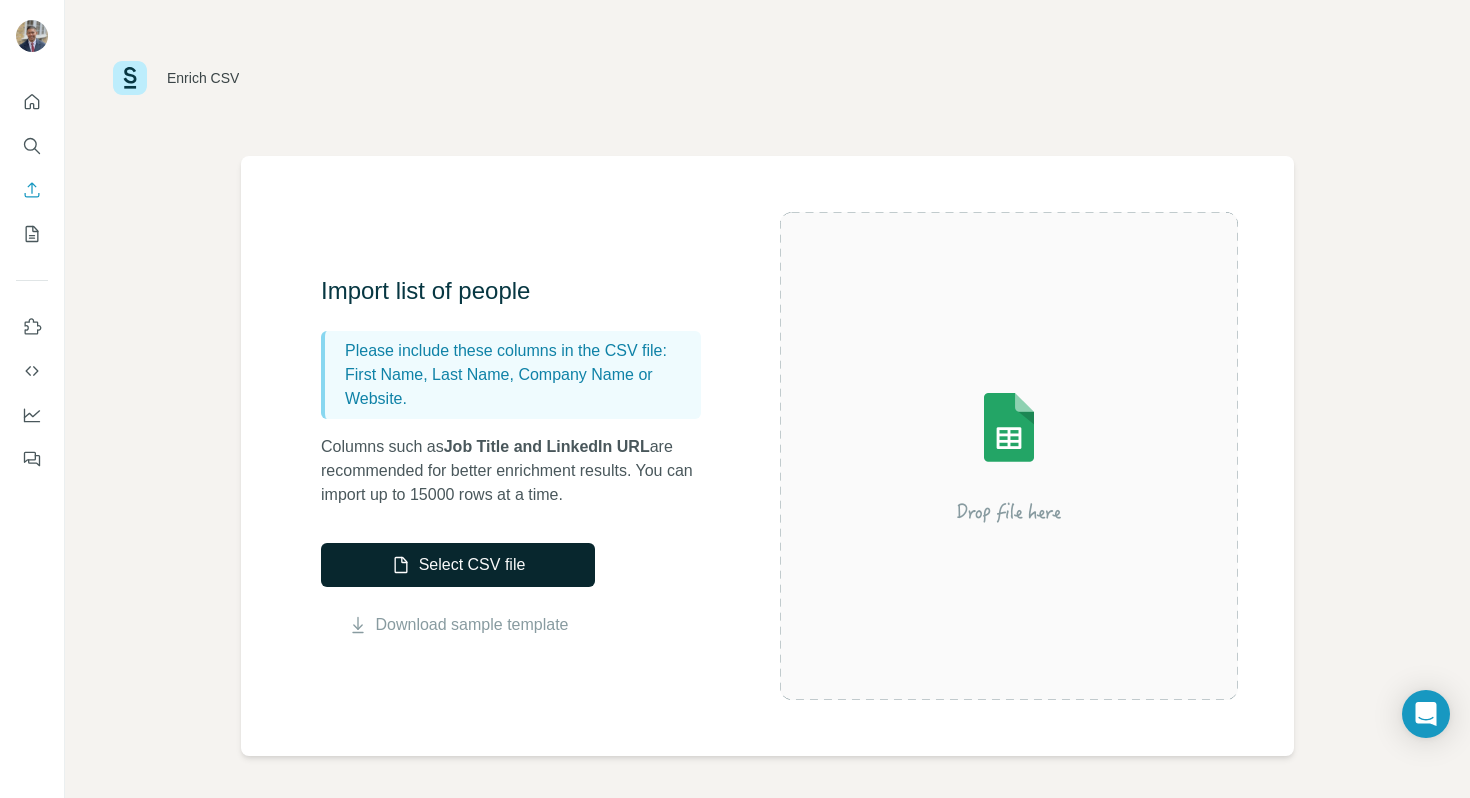click on "Select CSV file" at bounding box center [458, 565] 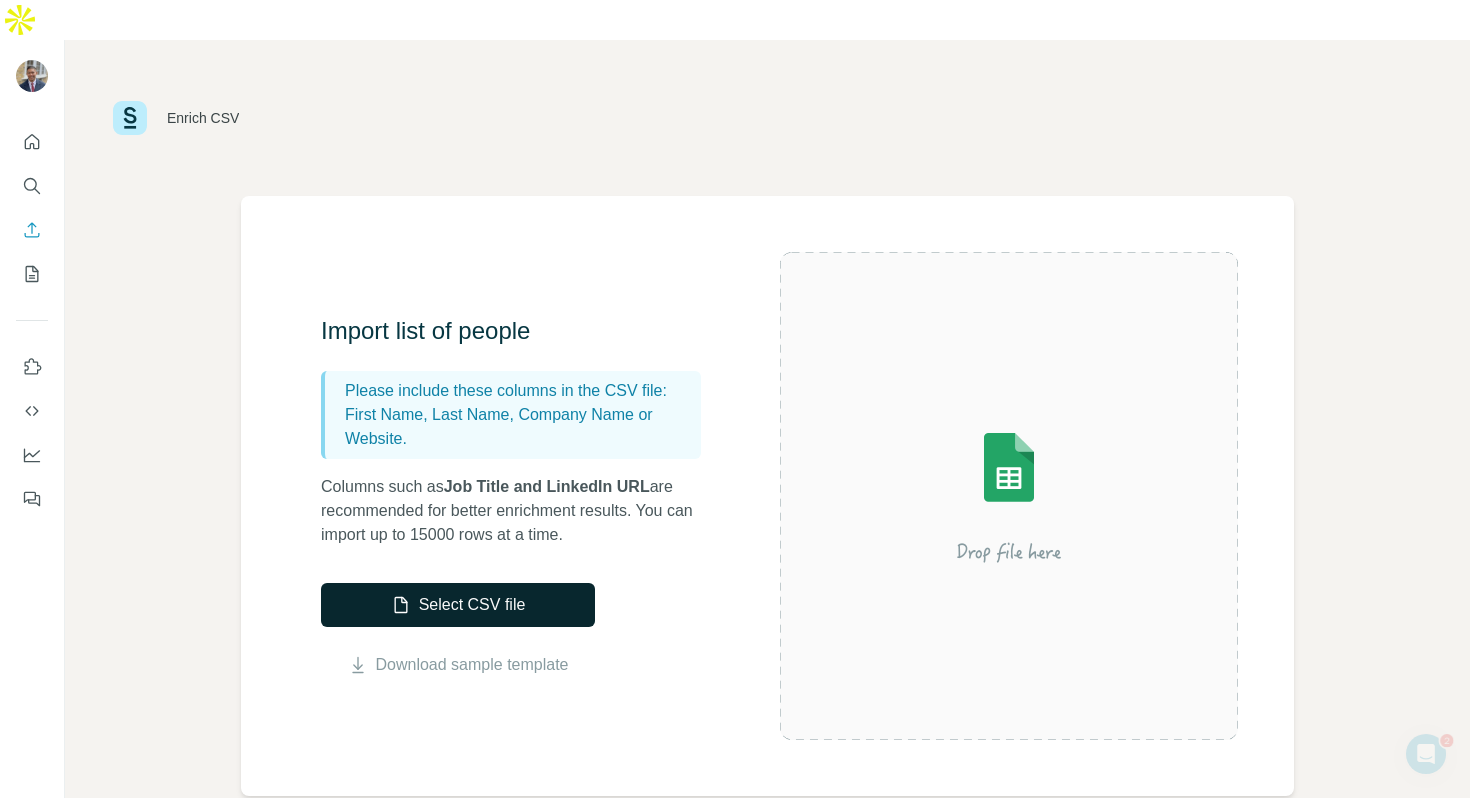 scroll, scrollTop: 0, scrollLeft: 0, axis: both 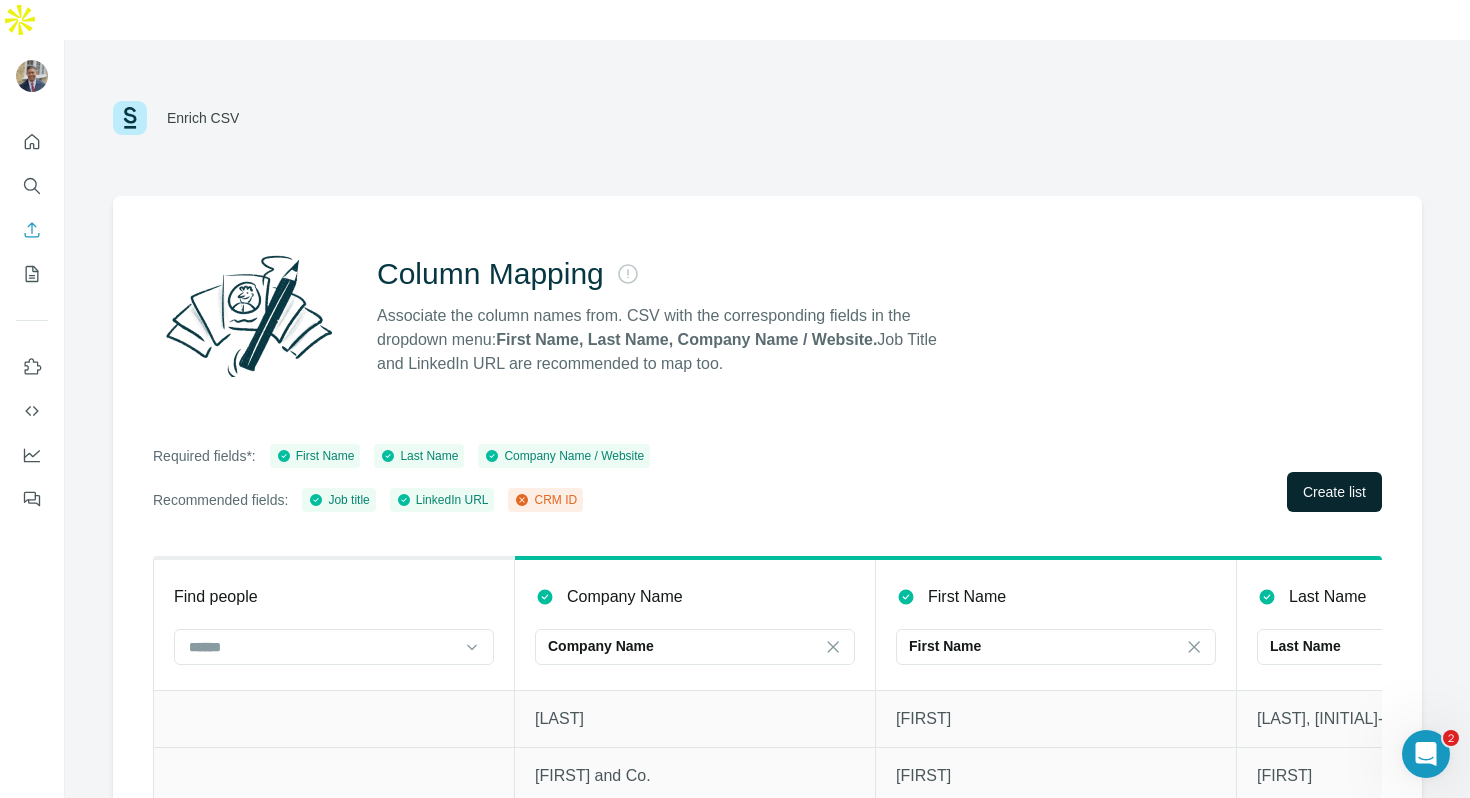 click on "Create list" at bounding box center (1334, 492) 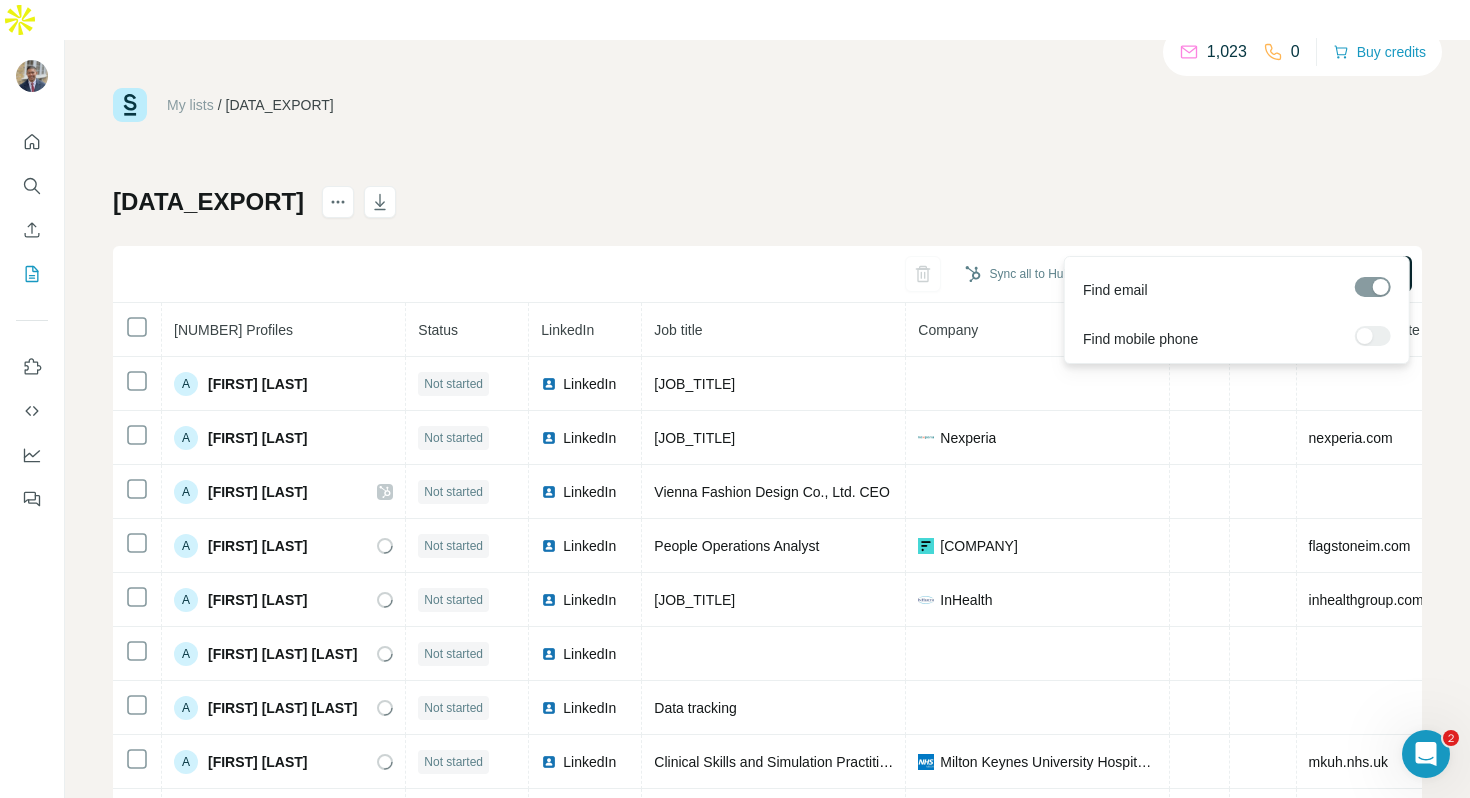 click on "Find all emails ([NUMBER])" at bounding box center [1312, 274] 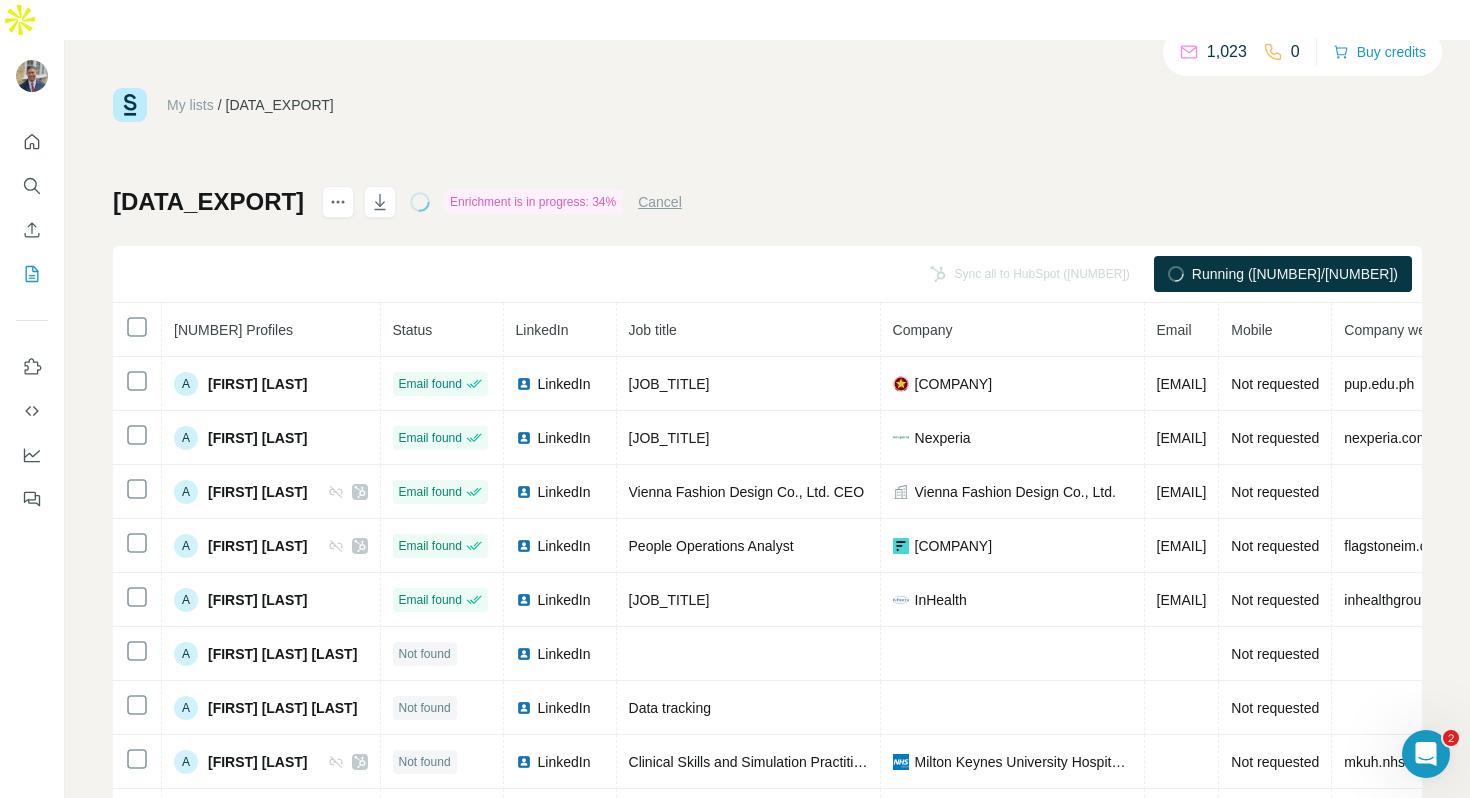 click on "My lists" at bounding box center (190, 105) 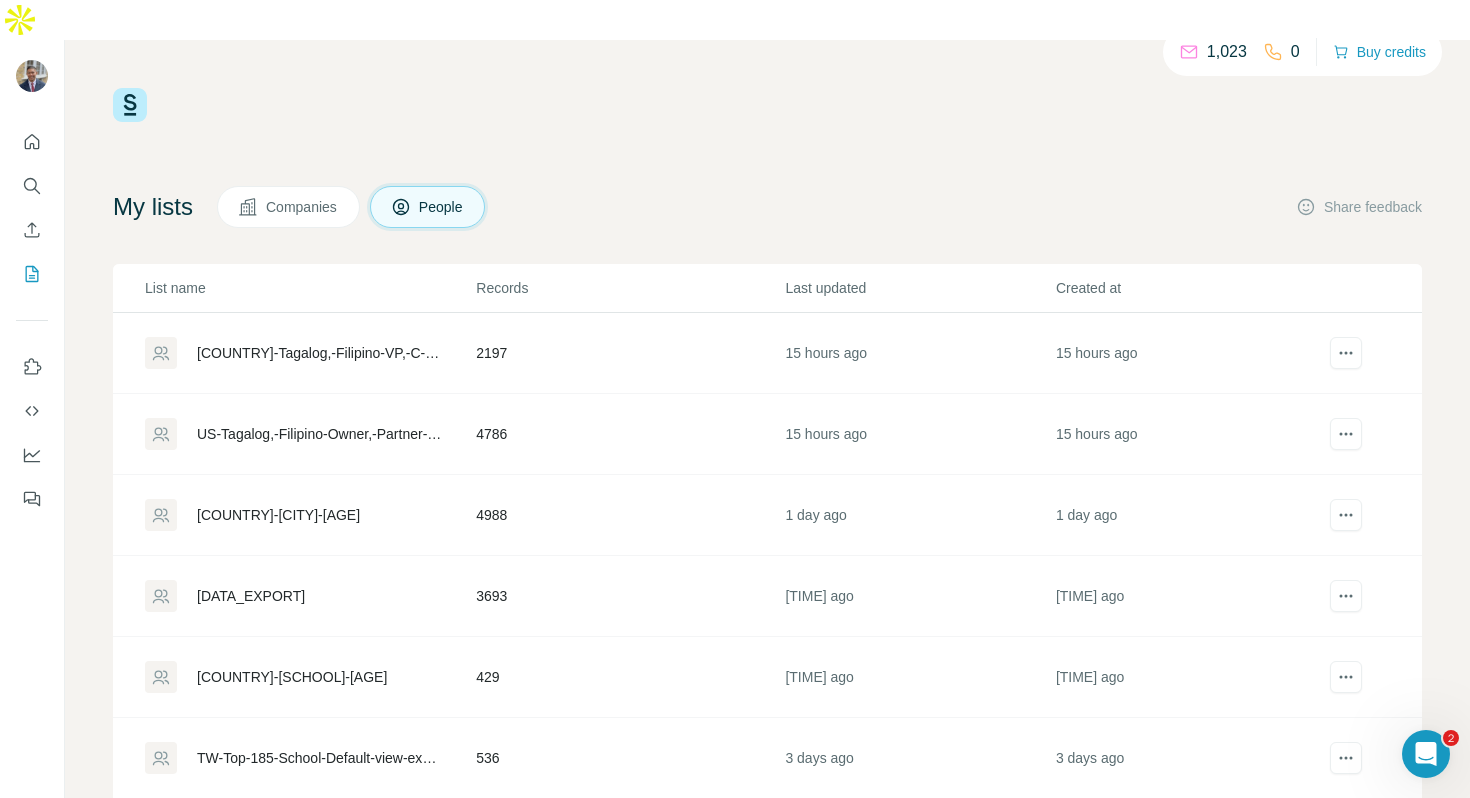 click on "[NUMBER] [NUMBER] Buy credits" at bounding box center (767, 105) 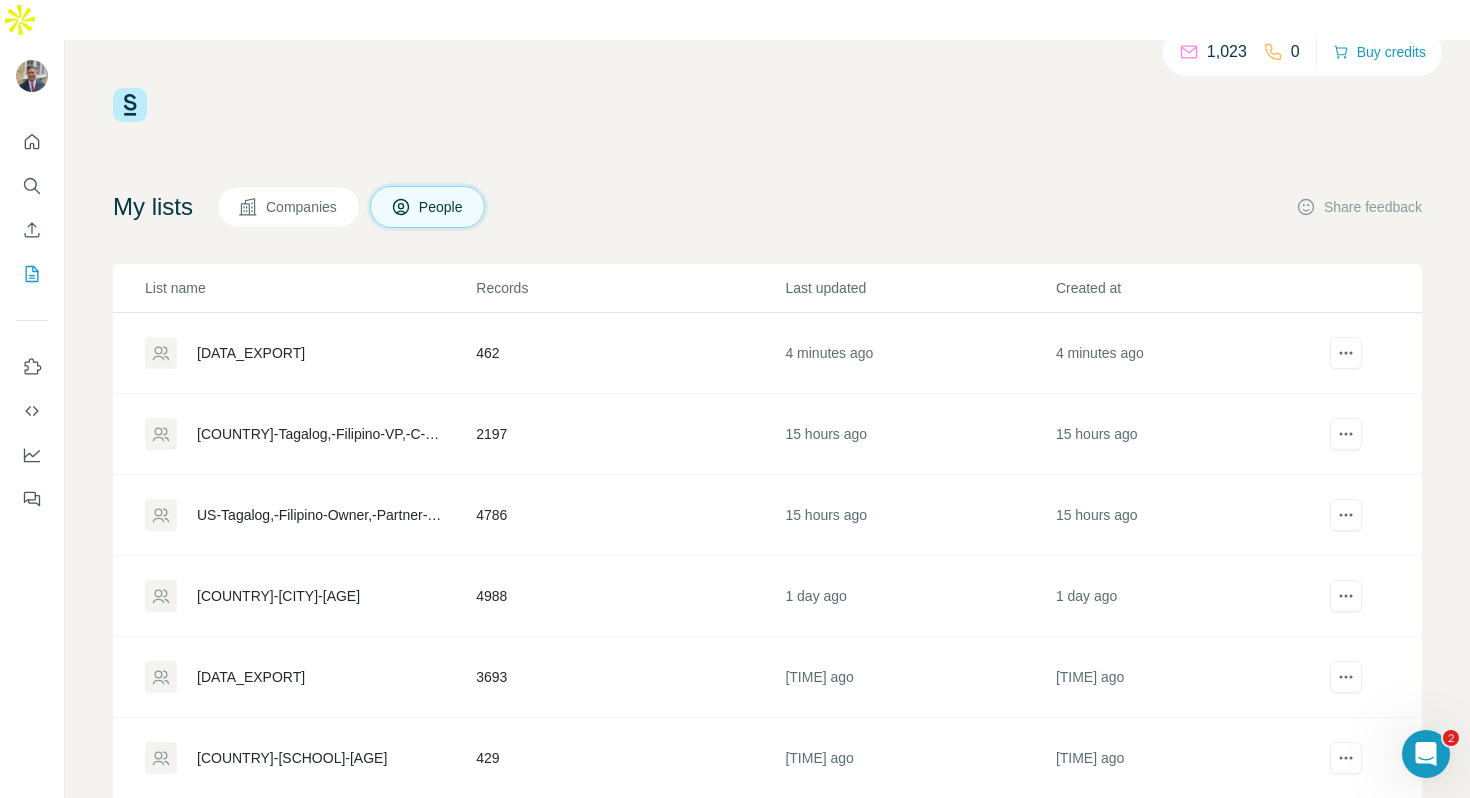 click 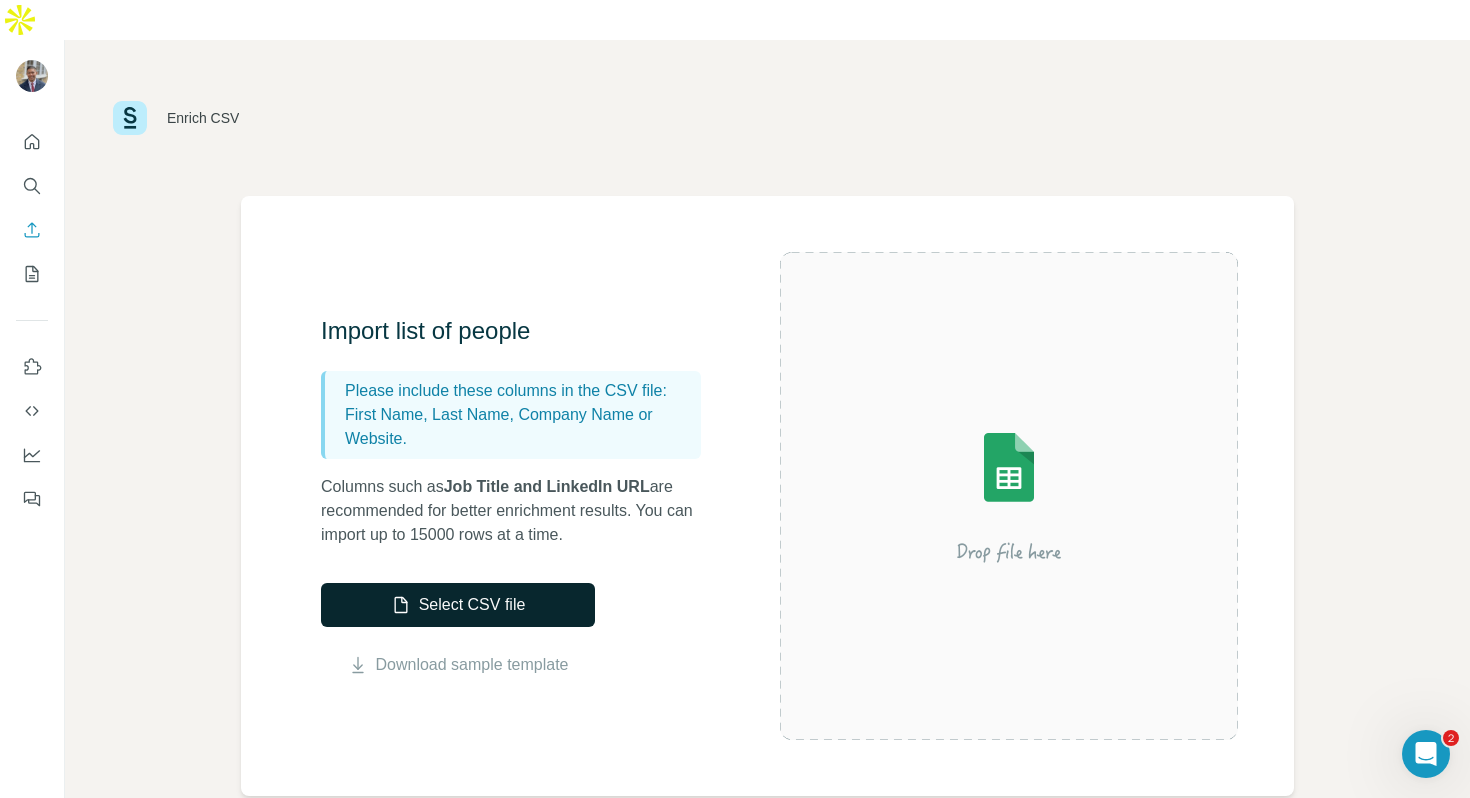 click on "Select CSV file" at bounding box center (458, 605) 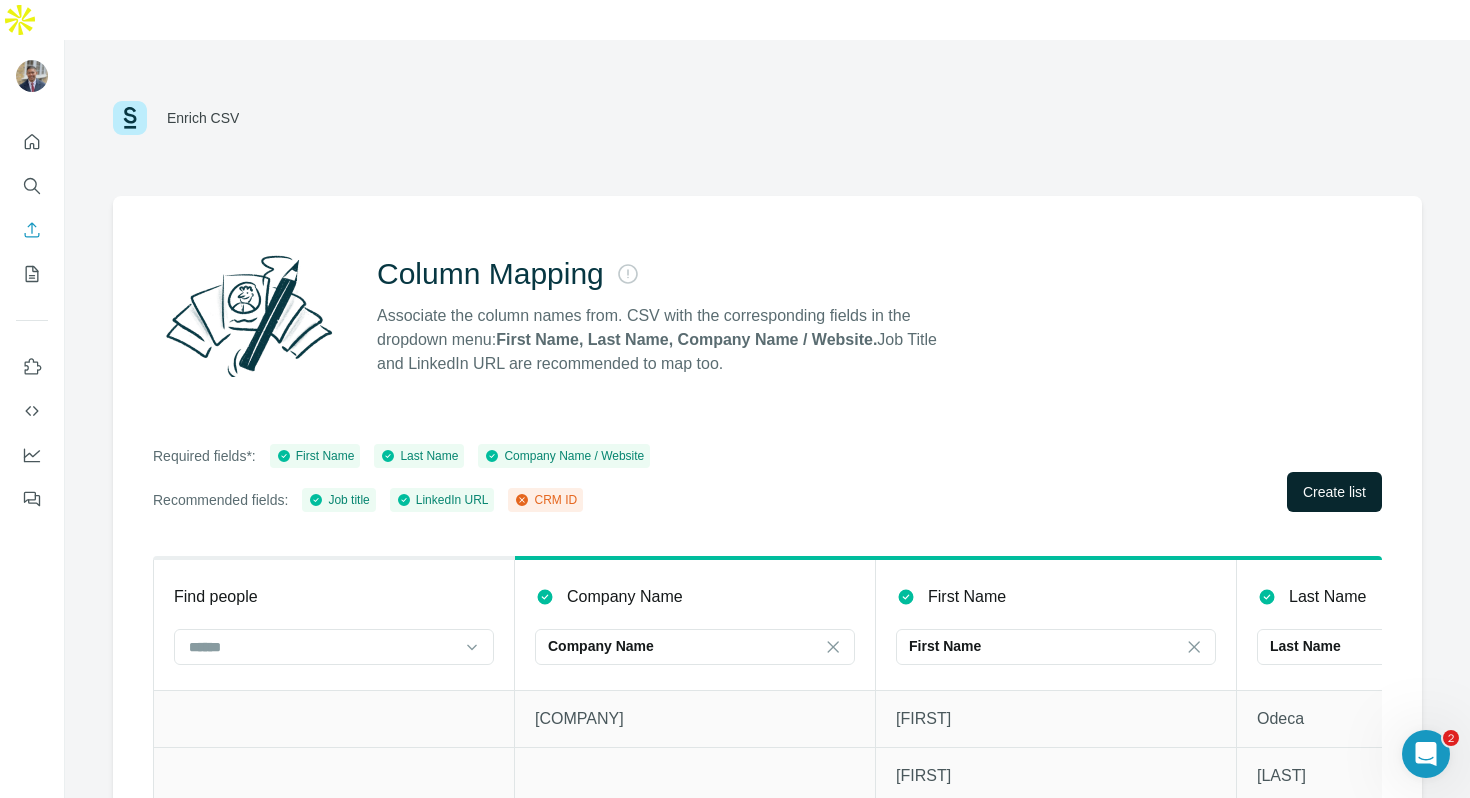 click on "Create list" at bounding box center [1334, 492] 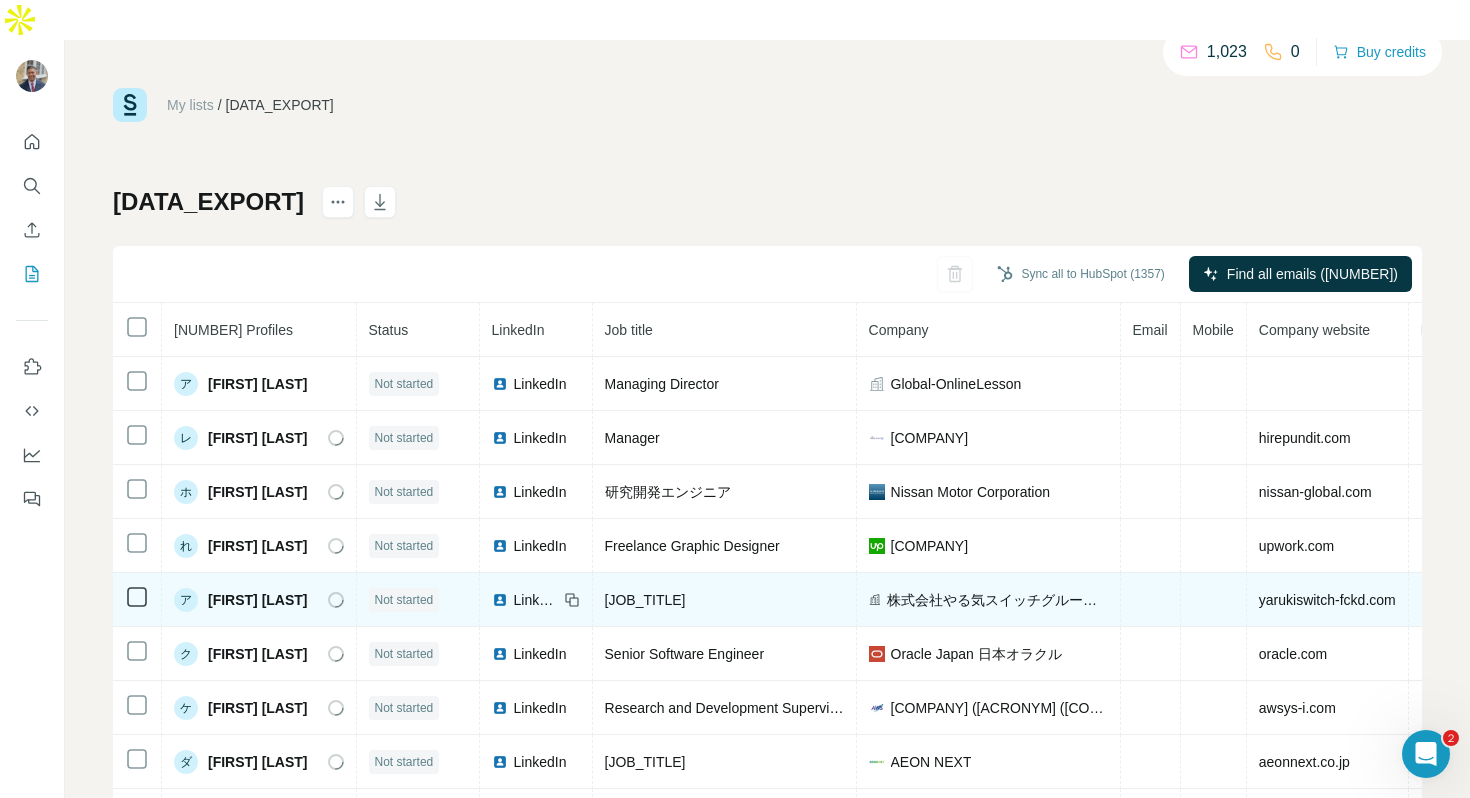 scroll, scrollTop: 66, scrollLeft: 0, axis: vertical 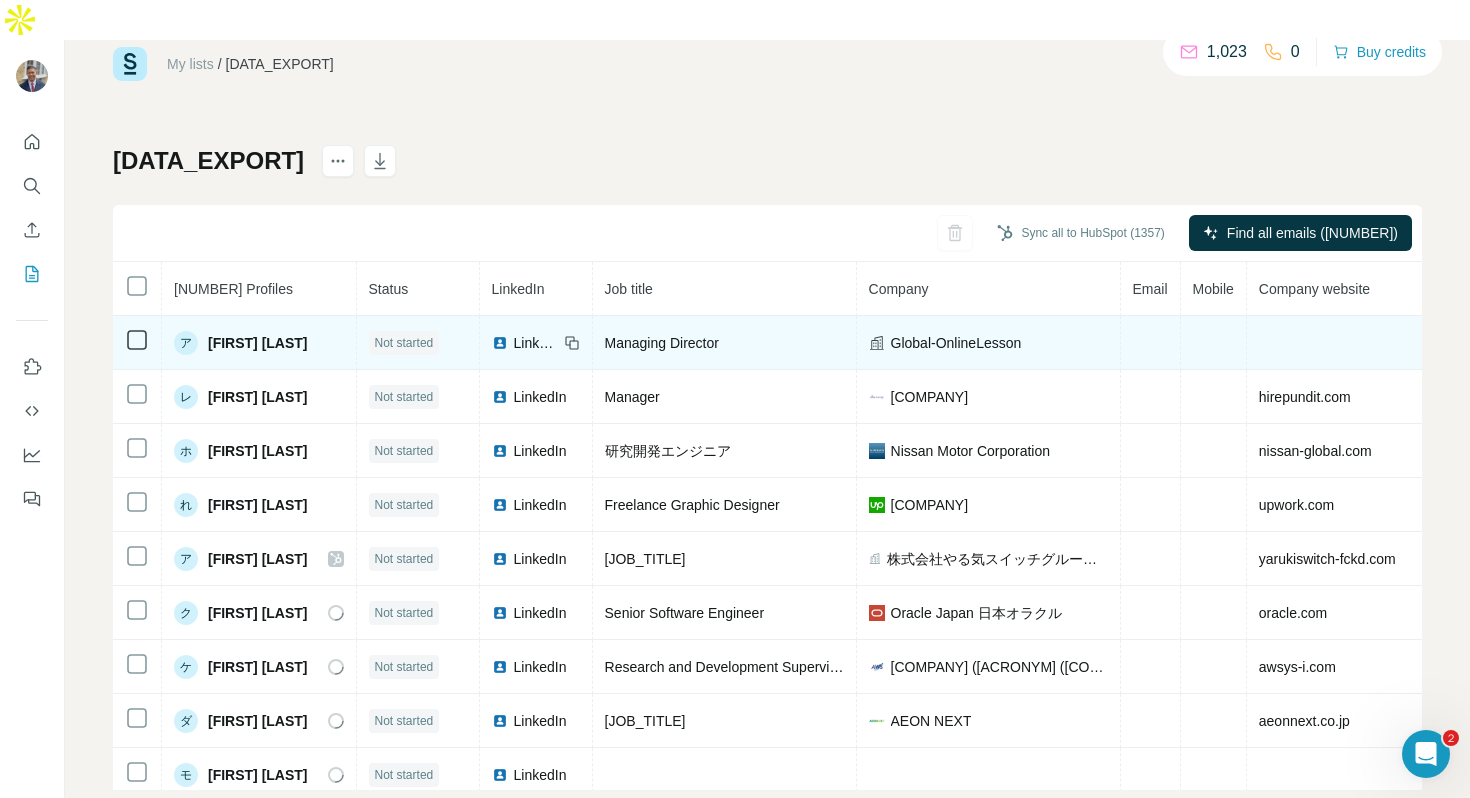 click on "LinkedIn" at bounding box center (536, 343) 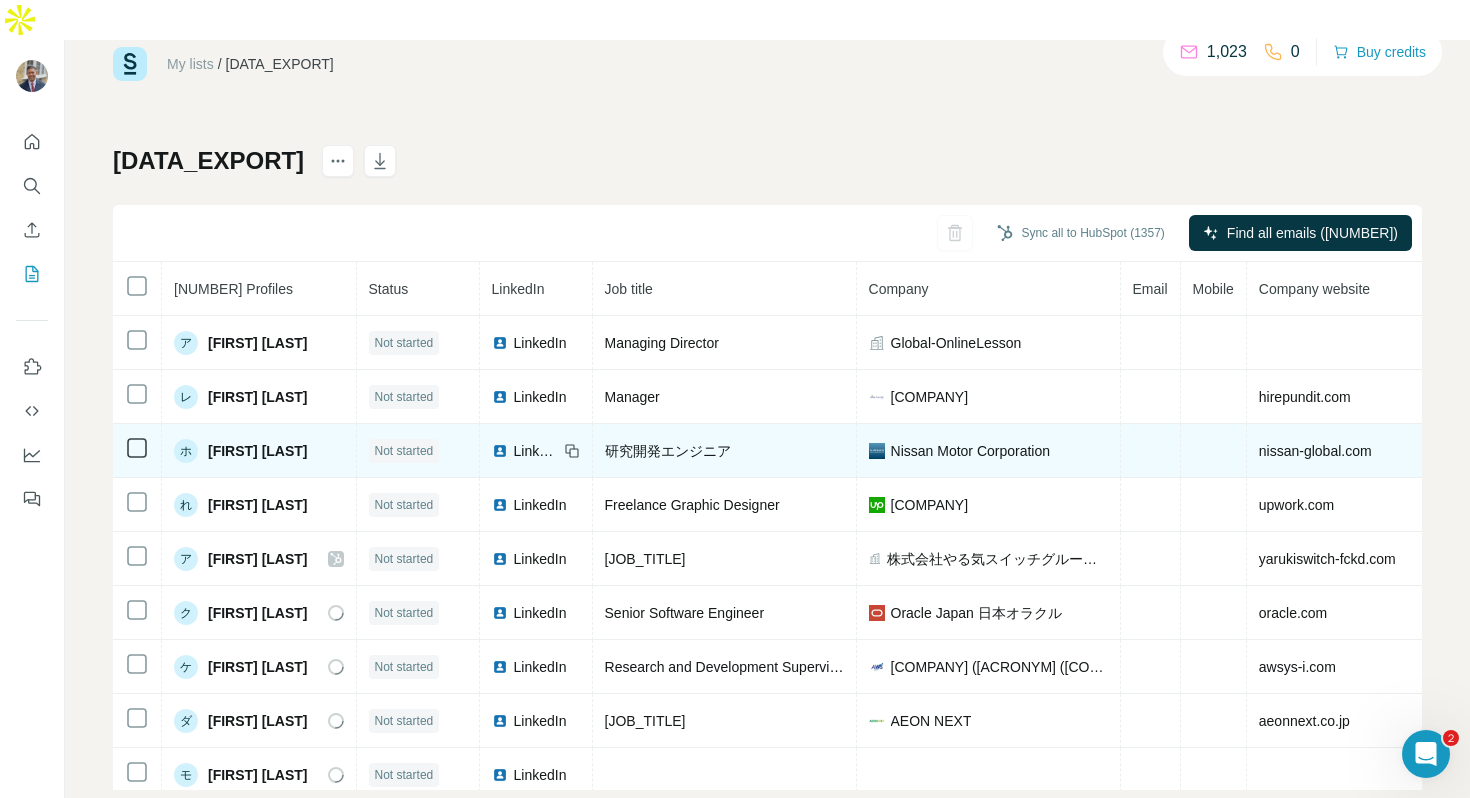 click on "LinkedIn" at bounding box center [536, 451] 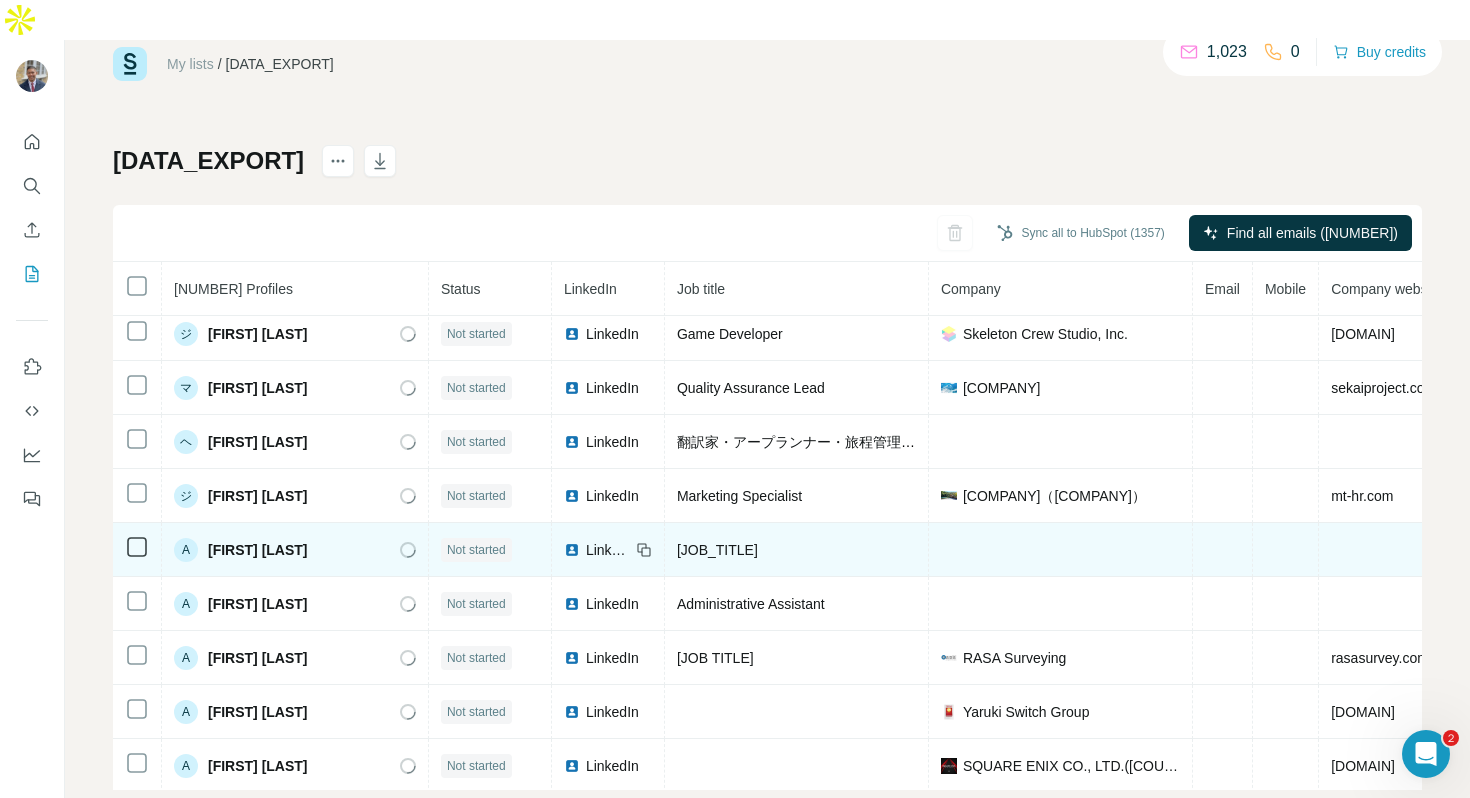 scroll, scrollTop: 1576, scrollLeft: 0, axis: vertical 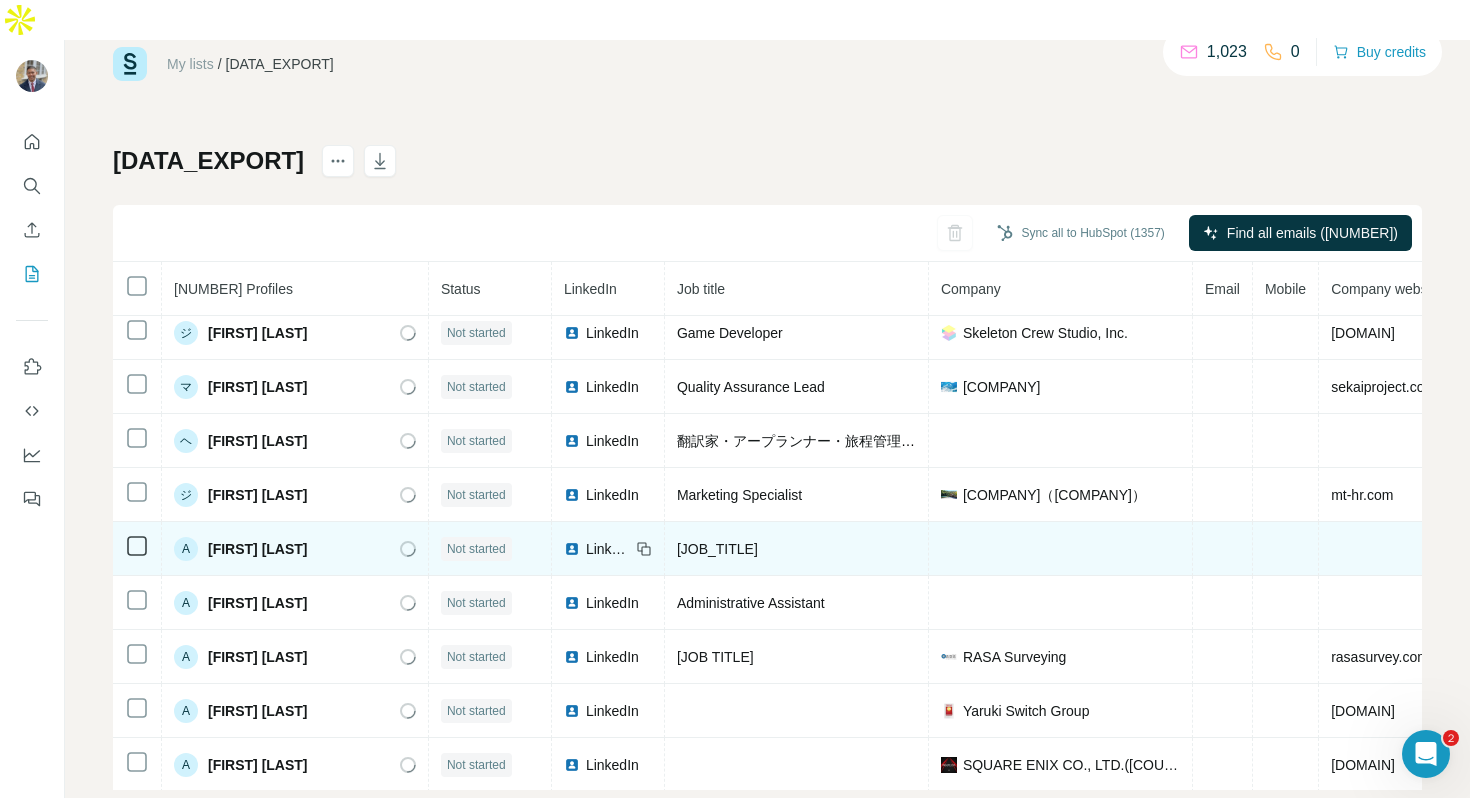 click on "LinkedIn" at bounding box center [608, 549] 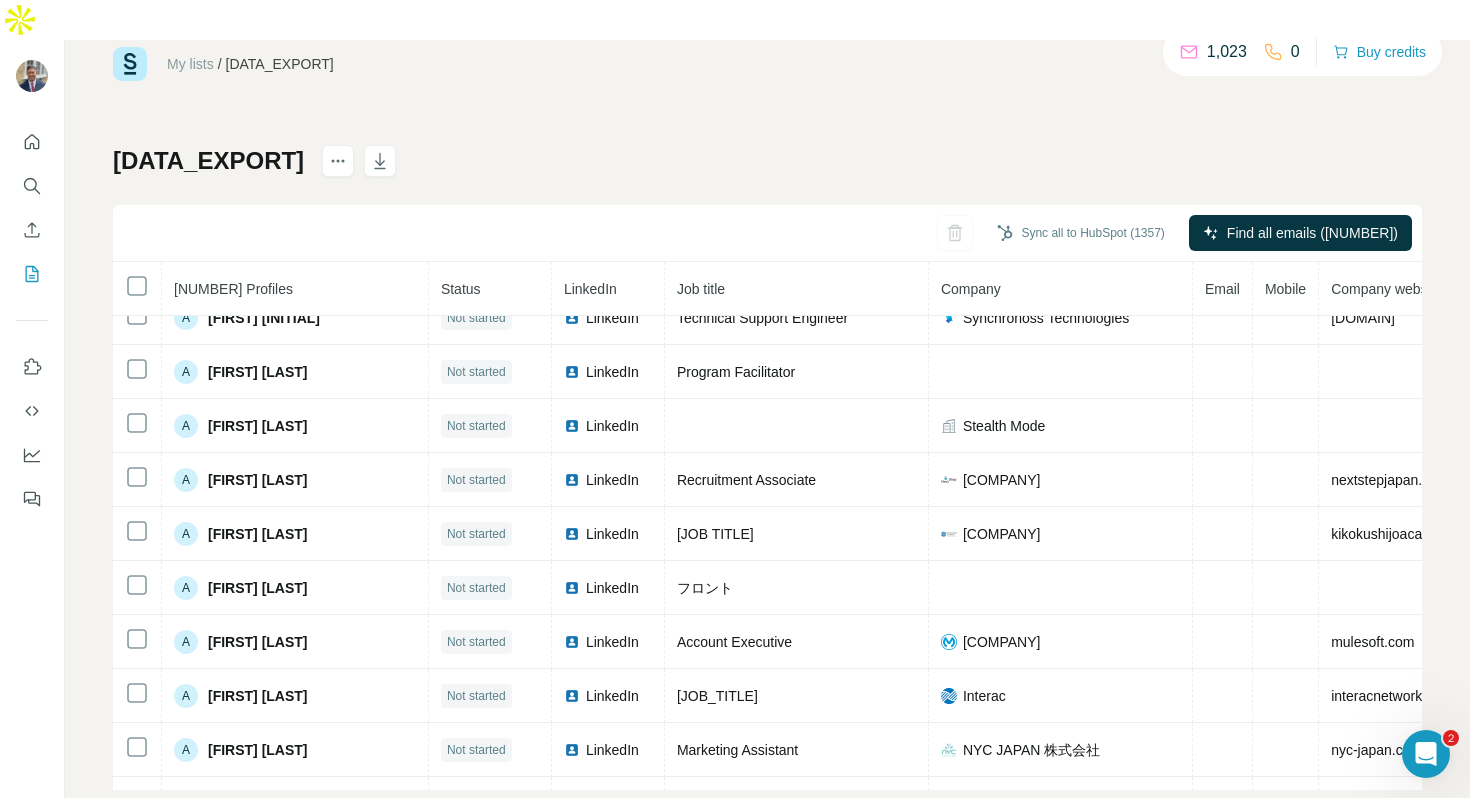 scroll, scrollTop: 2726, scrollLeft: 0, axis: vertical 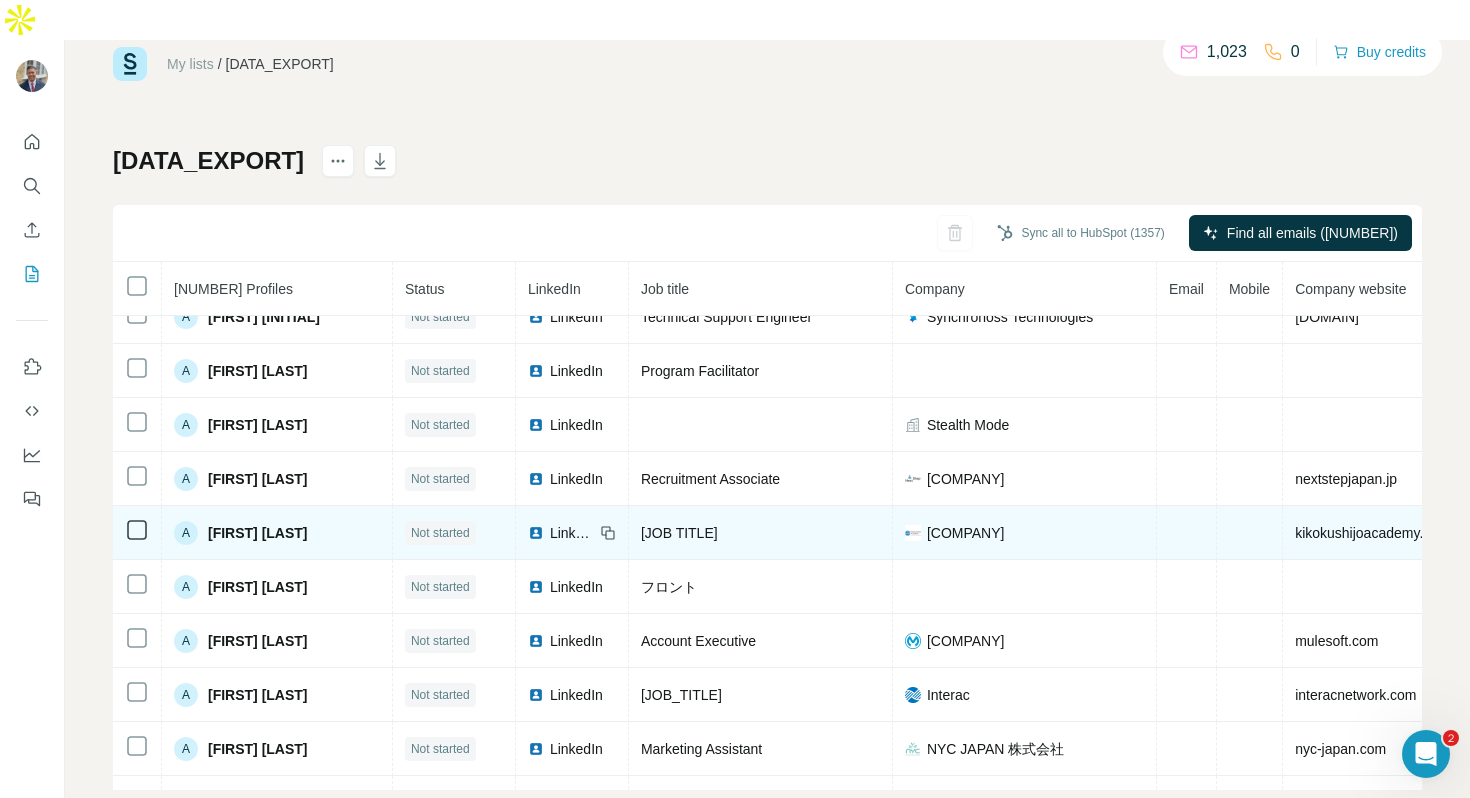 click on "LinkedIn" at bounding box center [572, 533] 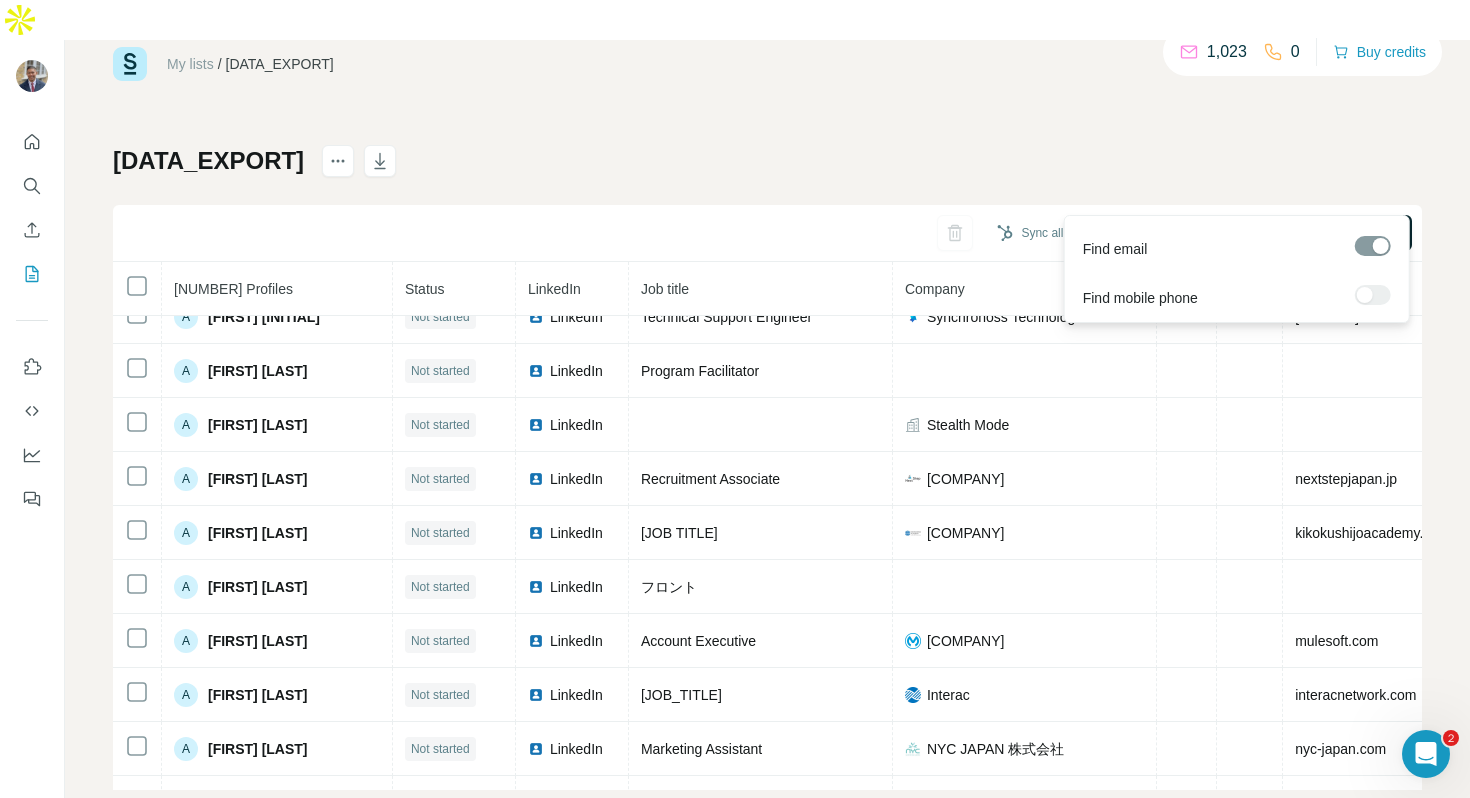 click on "Find all emails ([NUMBER])" at bounding box center [1300, 233] 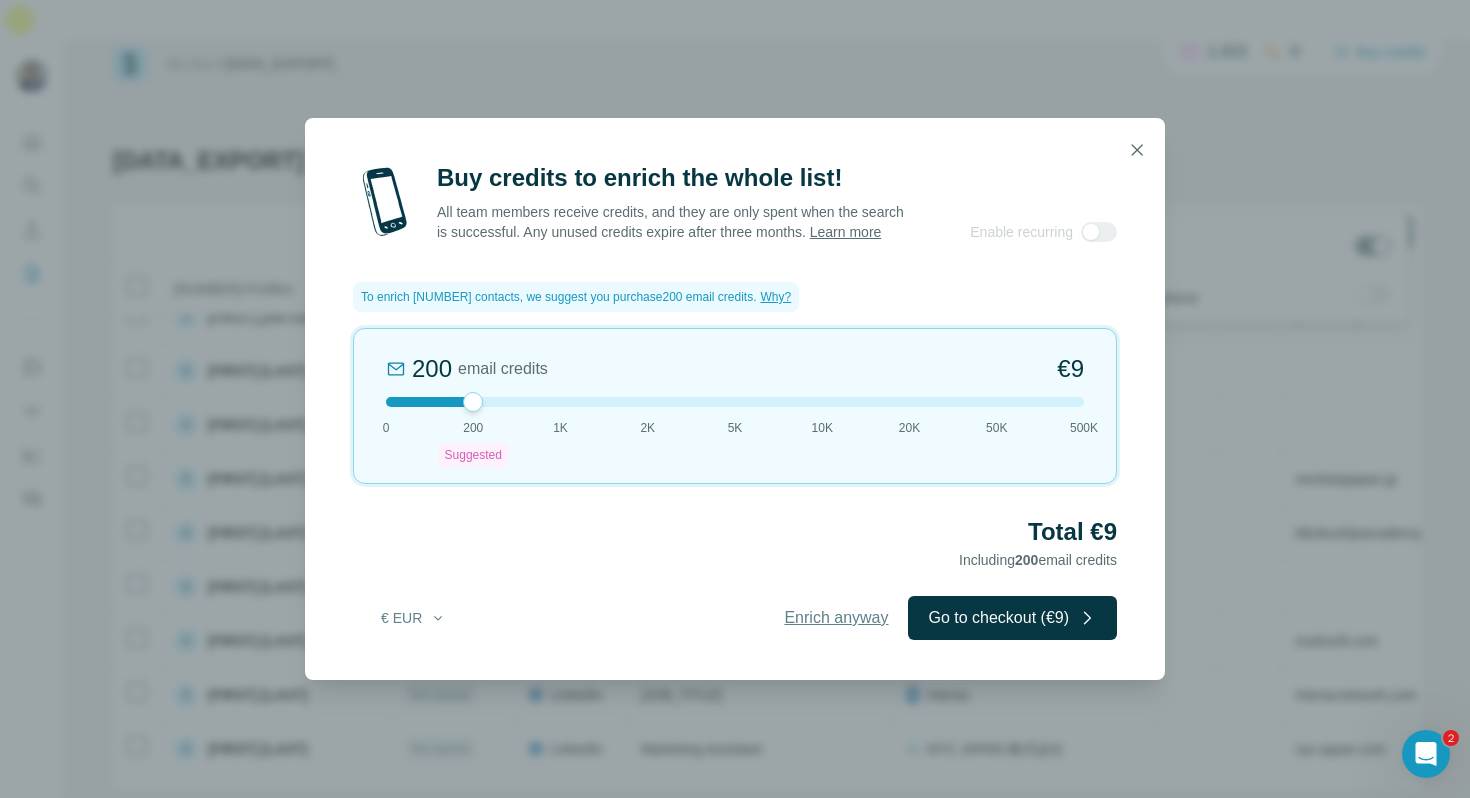 click on "Enrich anyway" at bounding box center (836, 618) 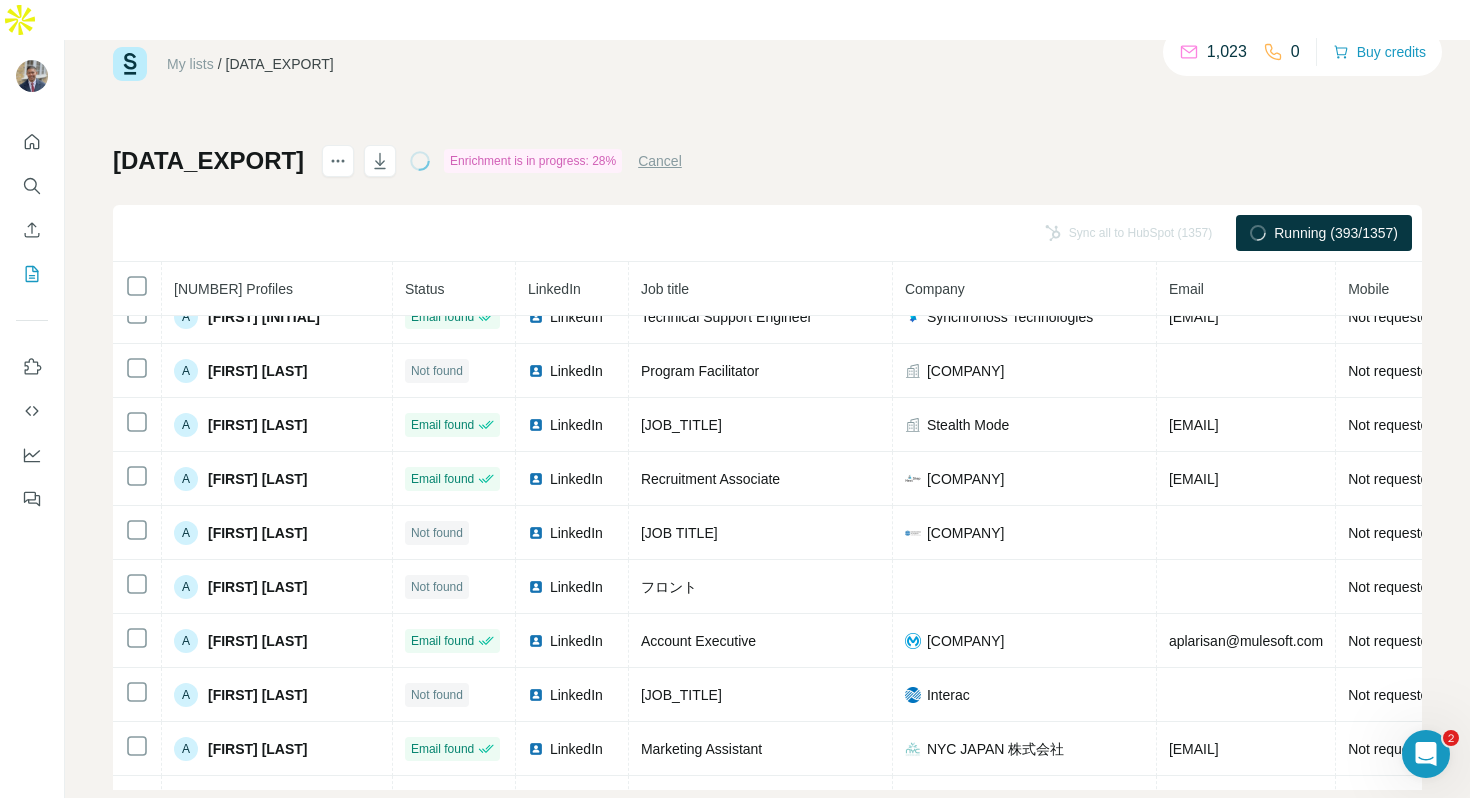 click on "My lists" at bounding box center (190, 64) 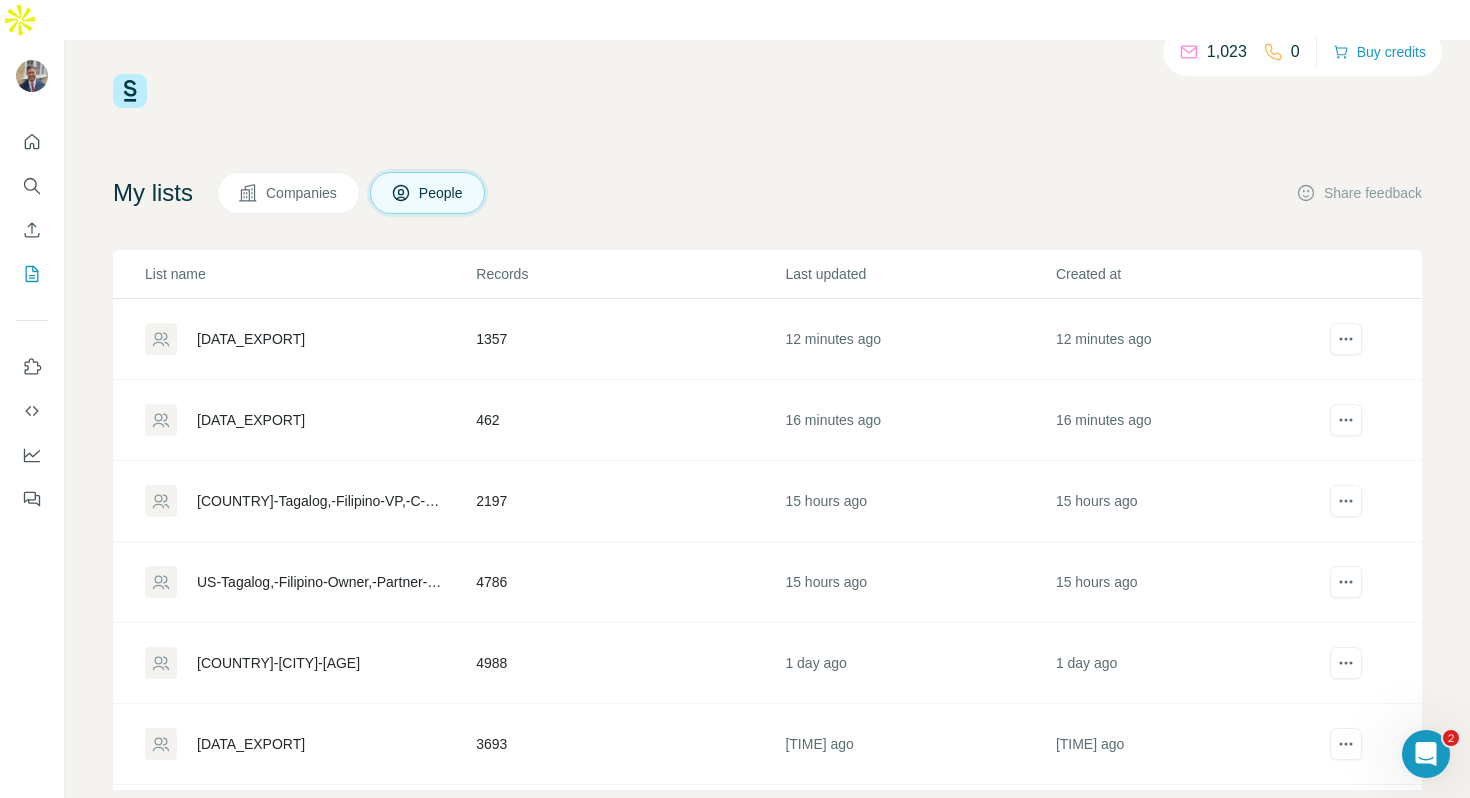 click on "[NUMBER] [NUMBER] Buy credits My lists Companies People Share feedback [DATA_EXPORT] [NUMBER] [TIME] ago [TIME] ago [DATA_EXPORT] [NUMBER] [TIME] ago [TIME] ago [DATA_EXPORT] [NUMBER] [TIME] ago [TIME] ago [DATA_EXPORT] [NUMBER] [TIME] ago [TIME] ago [DATA_EXPORT] [NUMBER] [TIME] ago [TIME] ago [DATA_EXPORT] [NUMBER] [TIME] ago [TIME] ago [DATA_EXPORT] [NUMBER] [TIME] ago [TIME] ago [DATA_EXPORT] [NUMBER] [TIME] ago [TIME] ago" at bounding box center [767, 432] 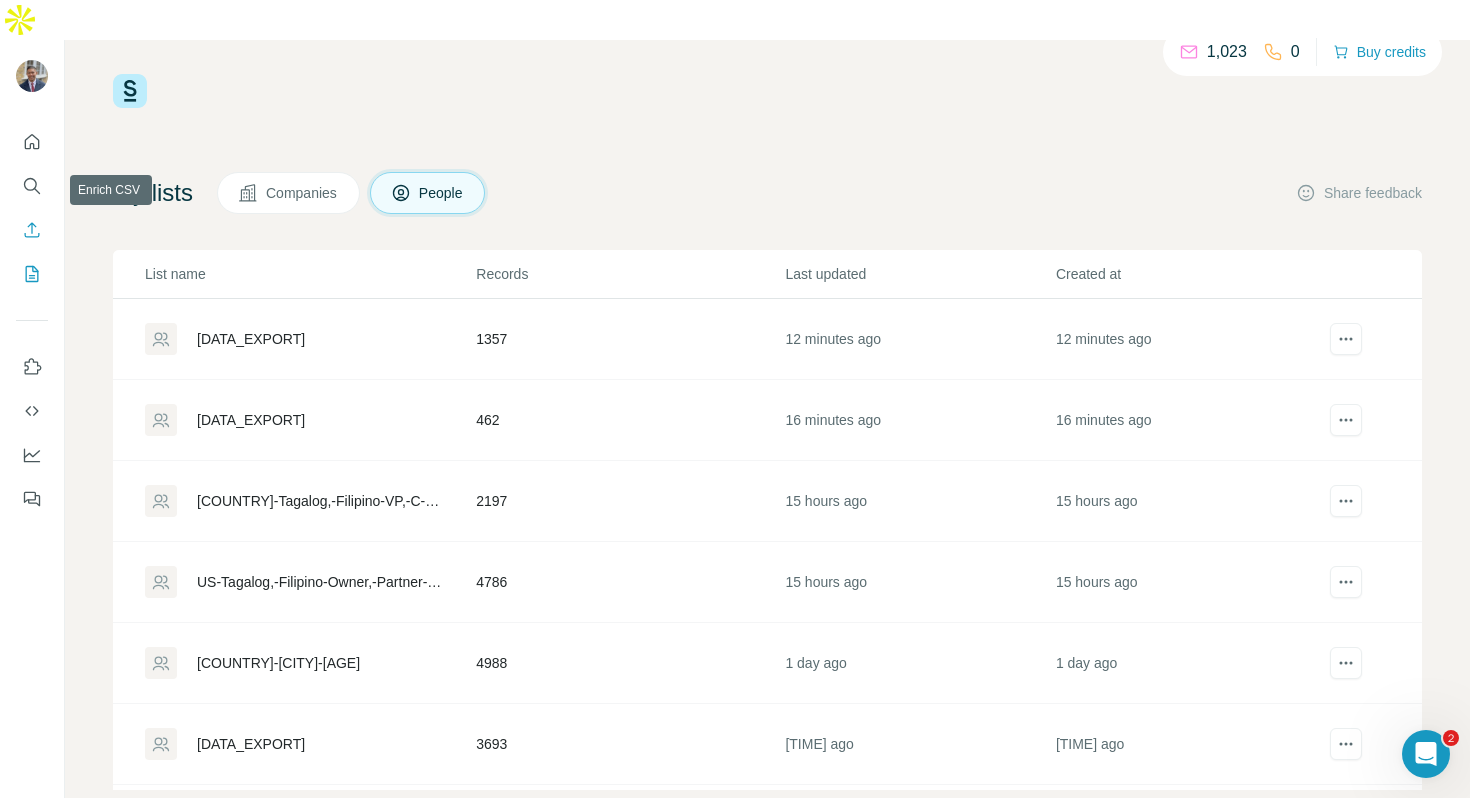 click 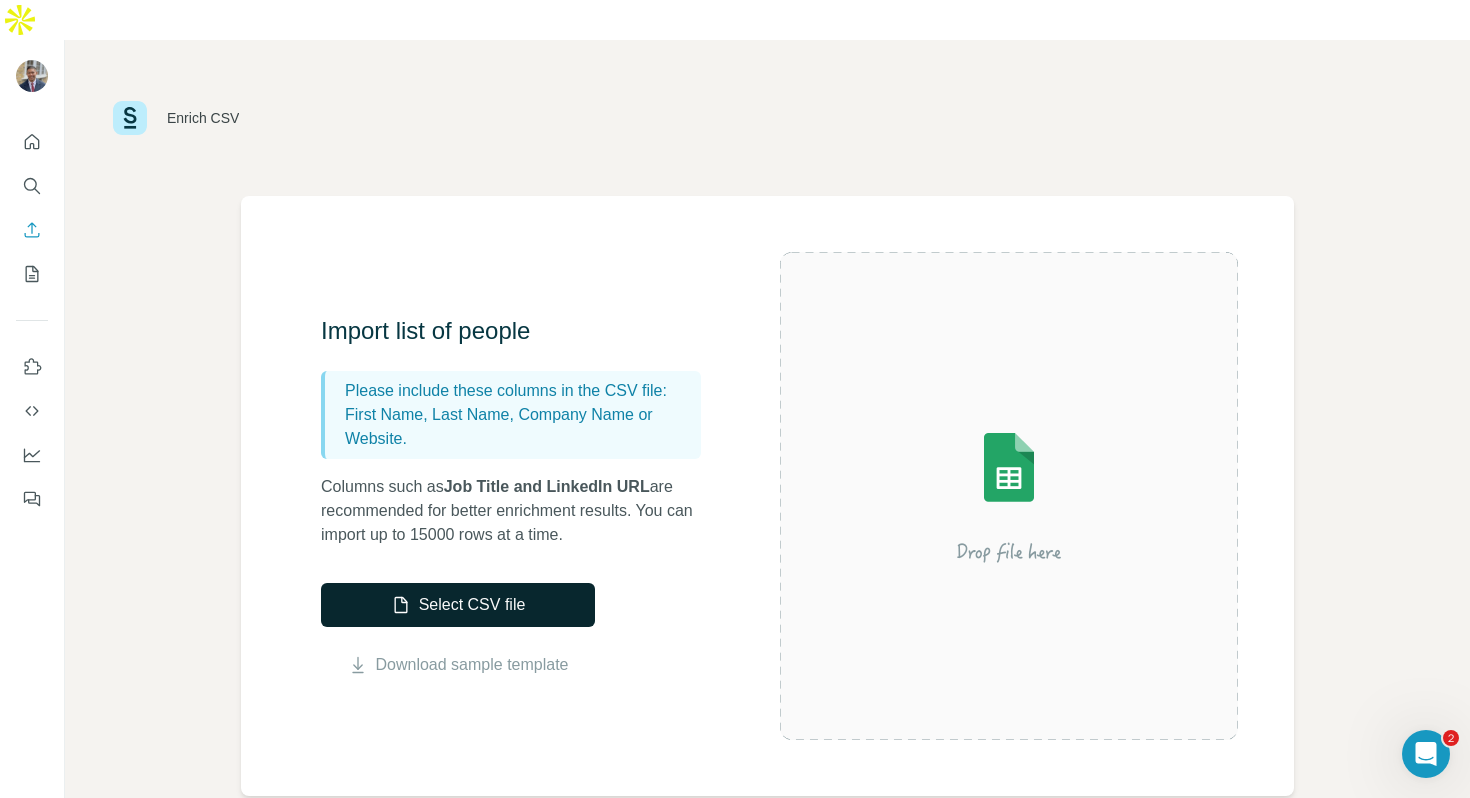 click on "Select CSV file" at bounding box center [458, 605] 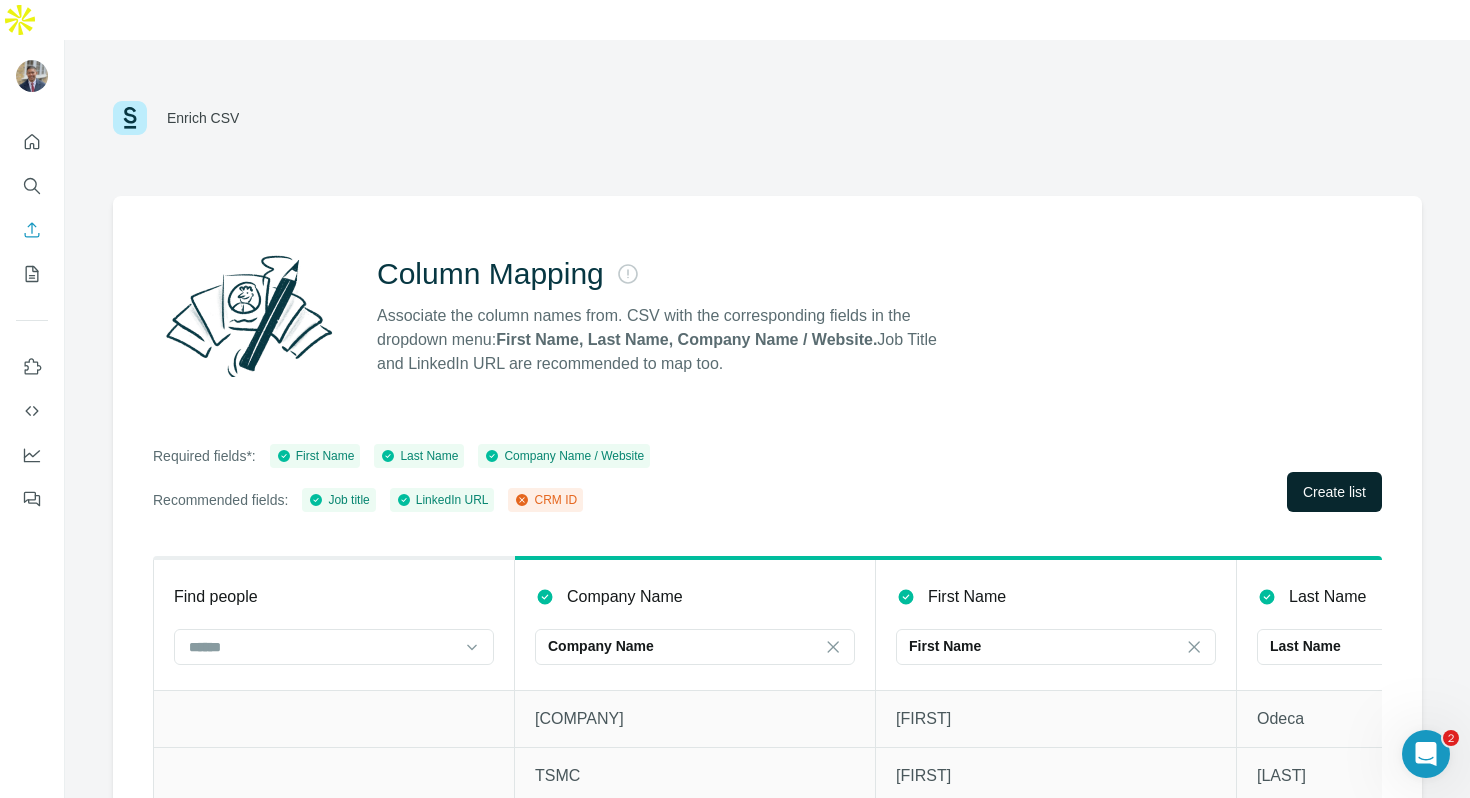 click on "Create list" at bounding box center (1334, 492) 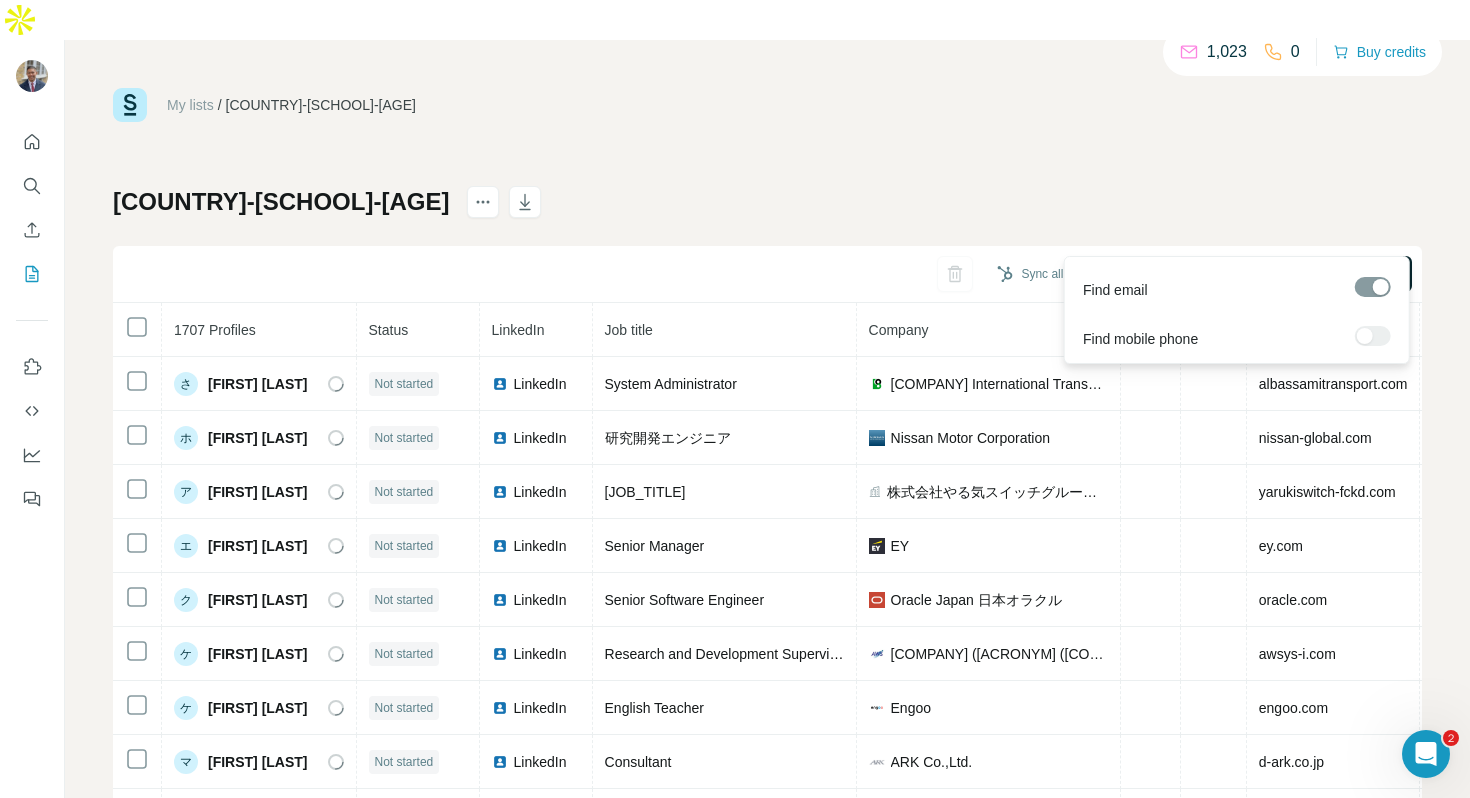 click on "Find all emails ([NUMBER])" at bounding box center (1312, 274) 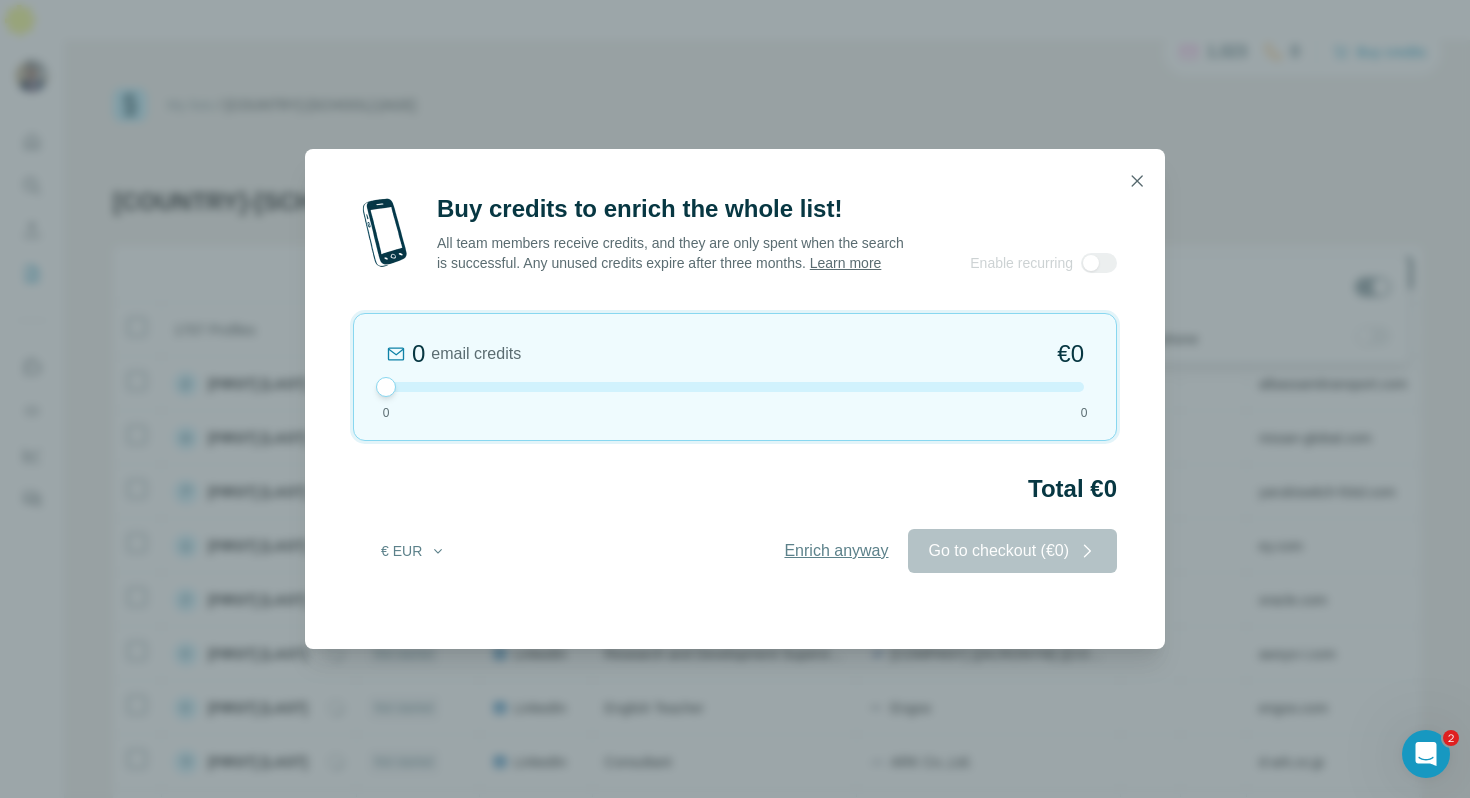 click on "Enrich anyway" at bounding box center (836, 551) 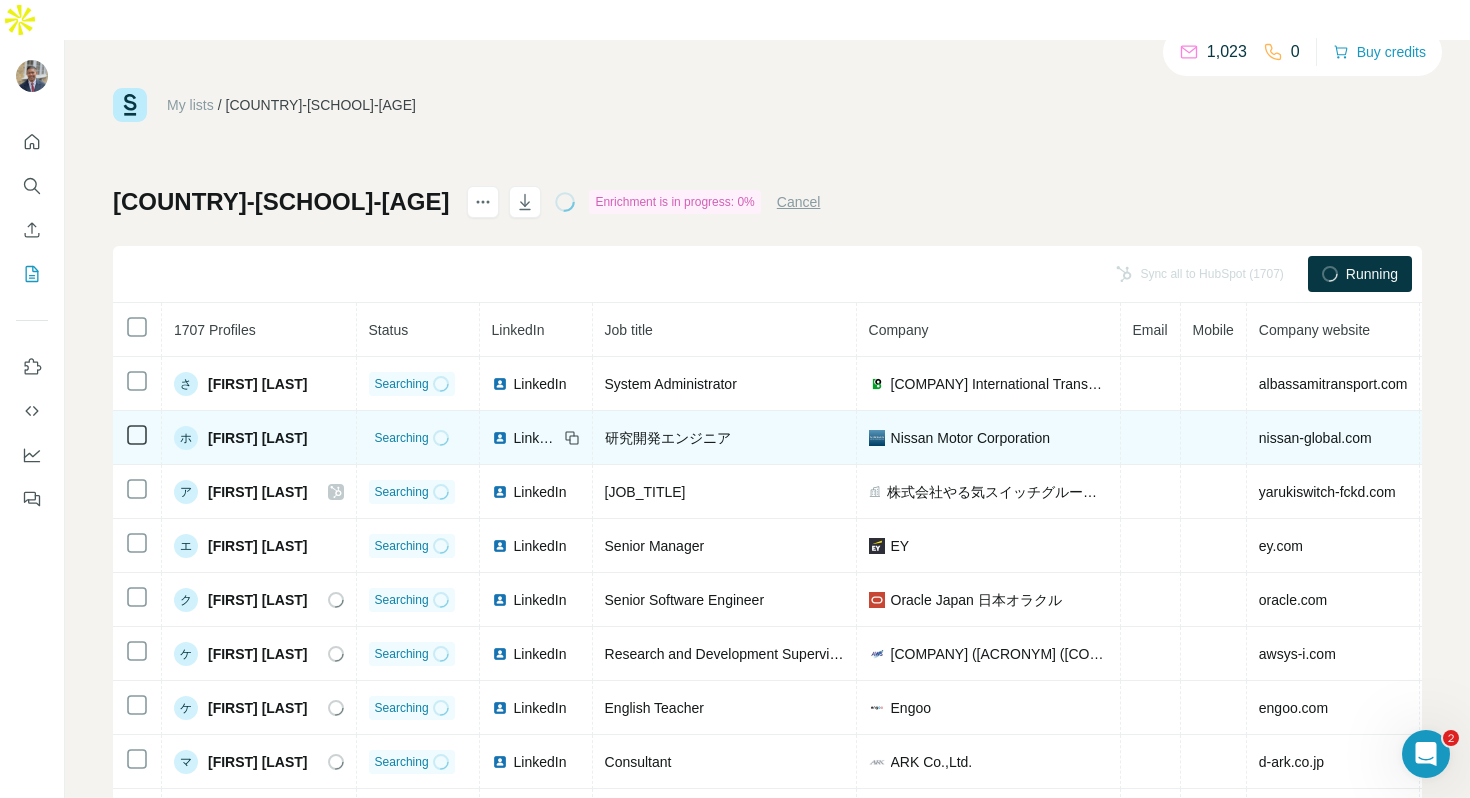 scroll, scrollTop: 66, scrollLeft: 0, axis: vertical 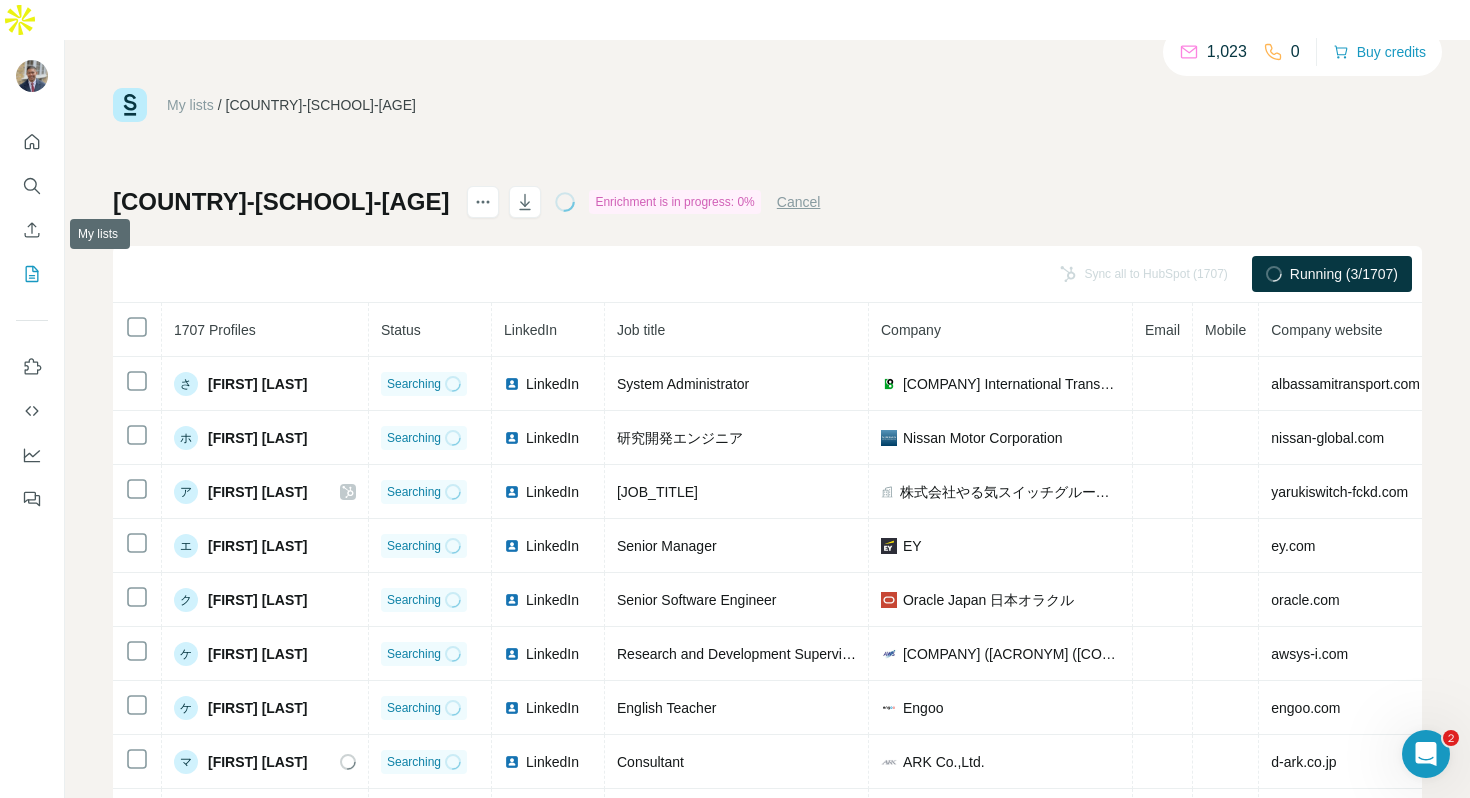 click 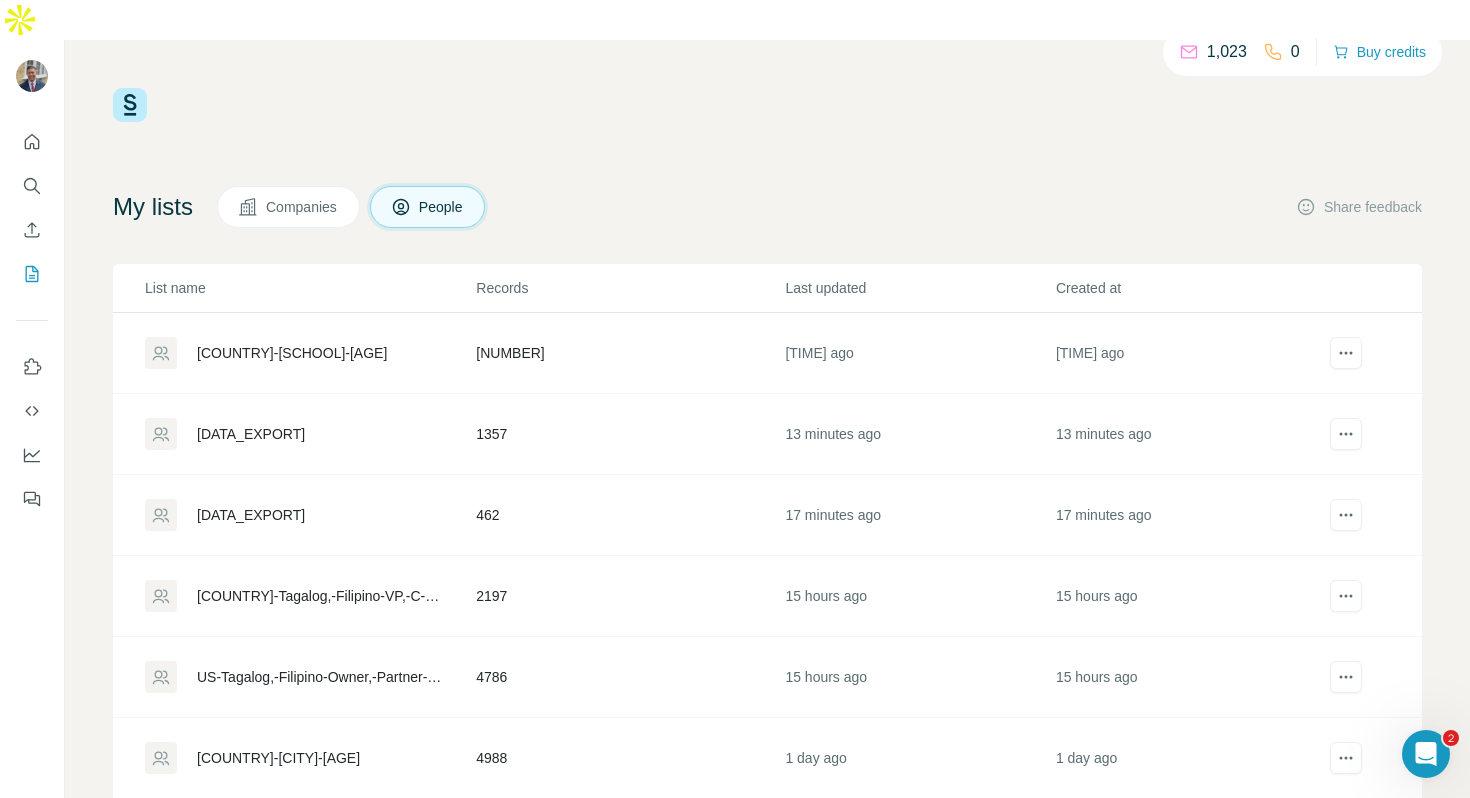 click on "[DATA_EXPORT]" at bounding box center (251, 515) 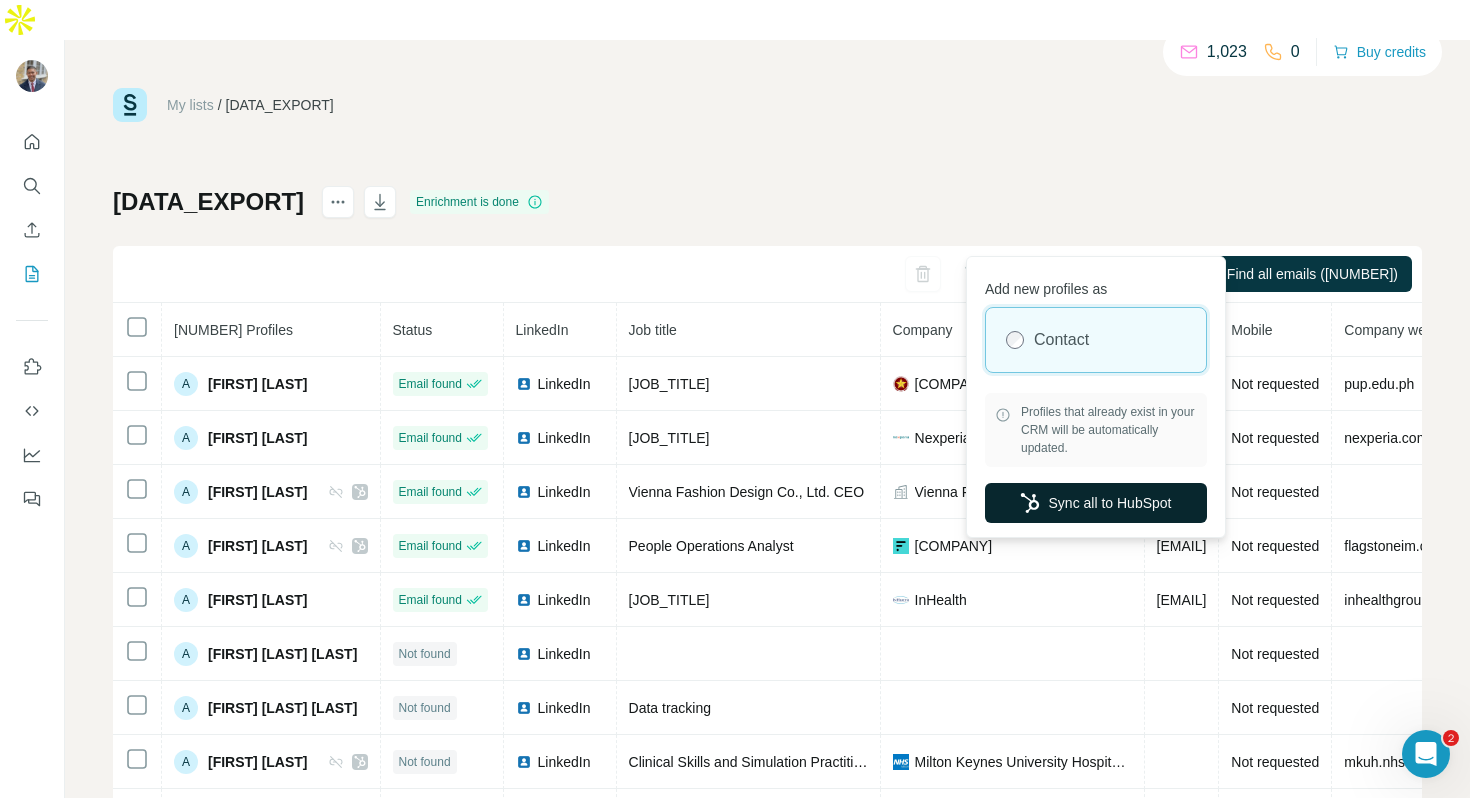 click on "Sync all to HubSpot" at bounding box center [1096, 503] 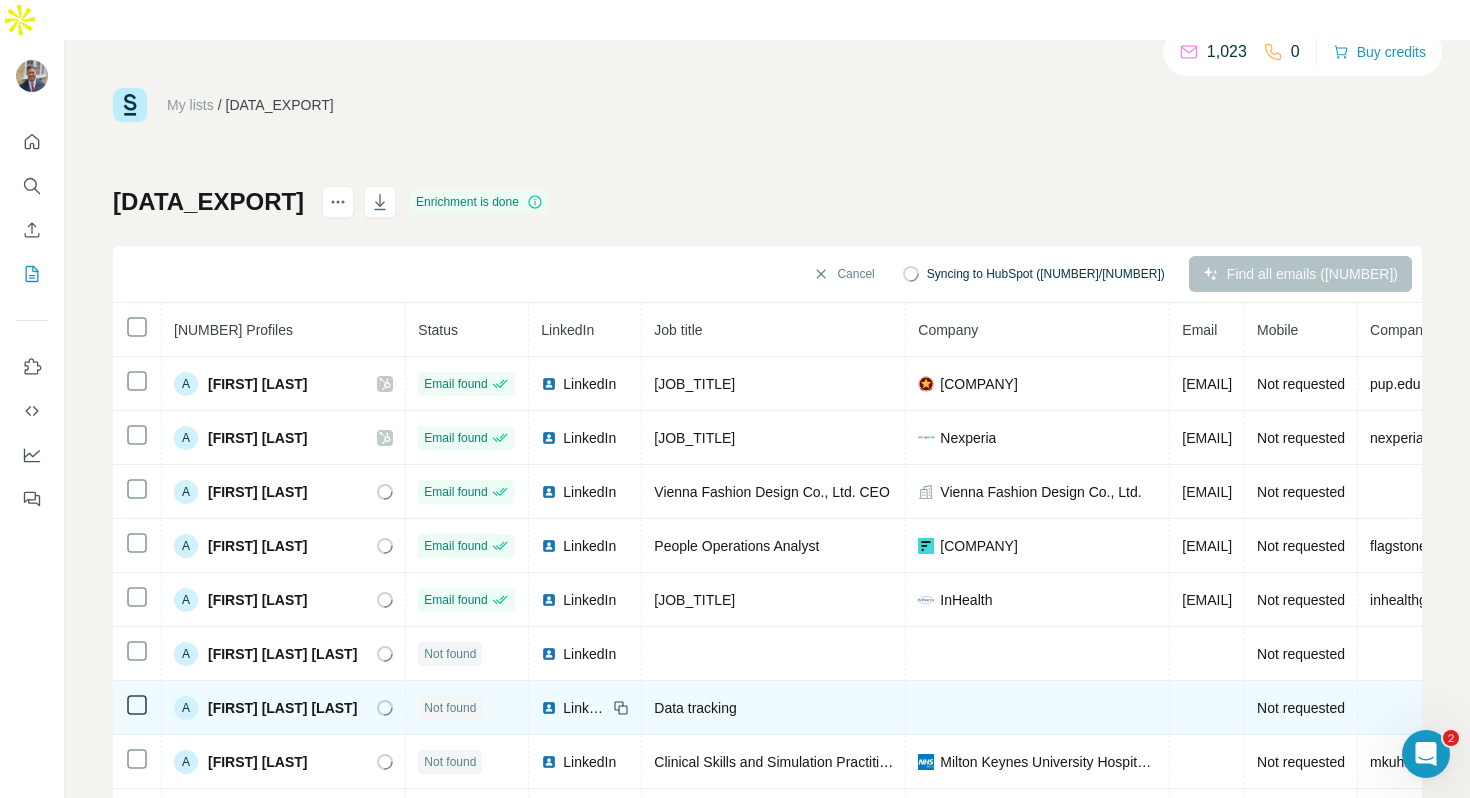 scroll, scrollTop: 66, scrollLeft: 0, axis: vertical 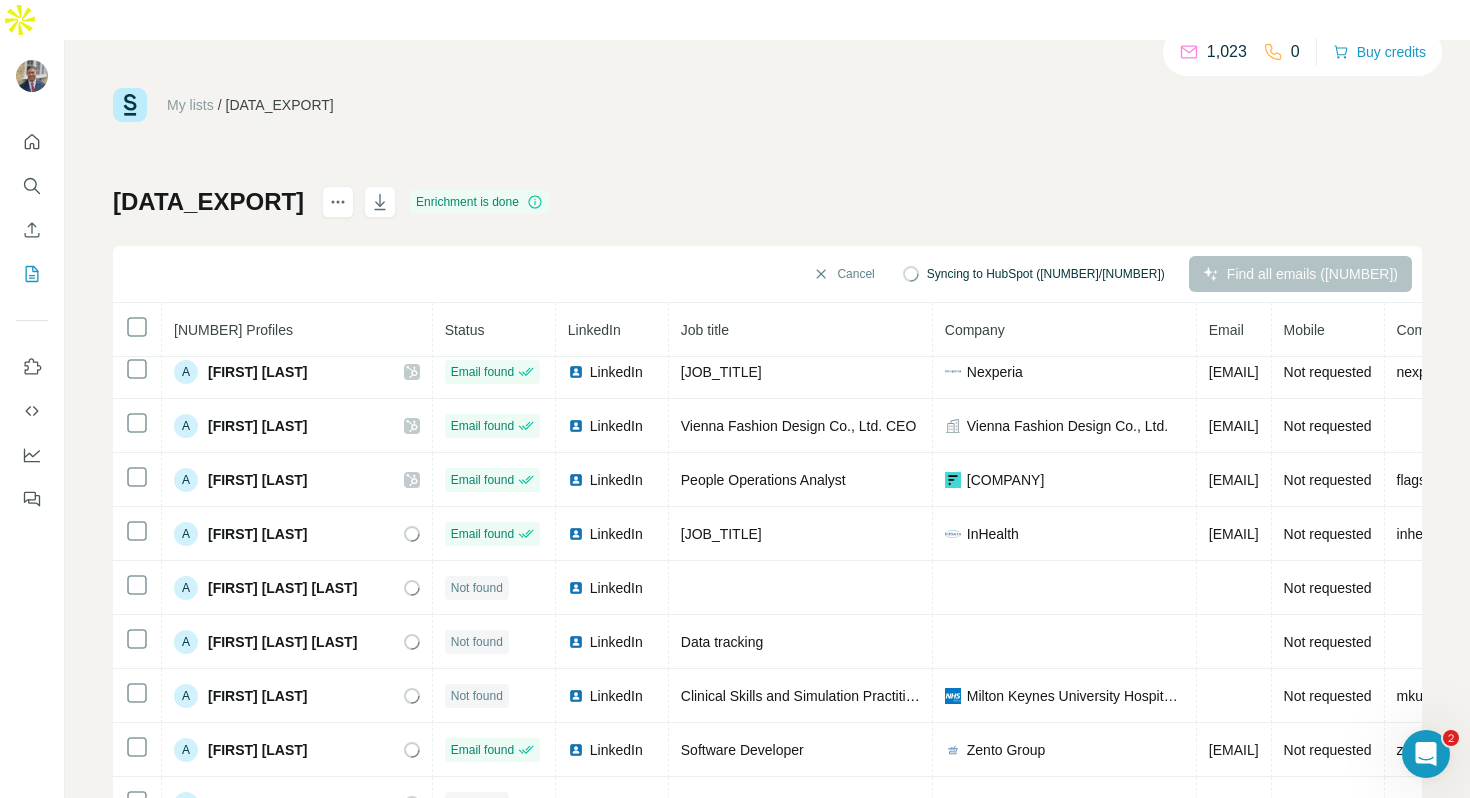 click on "My lists" at bounding box center (190, 105) 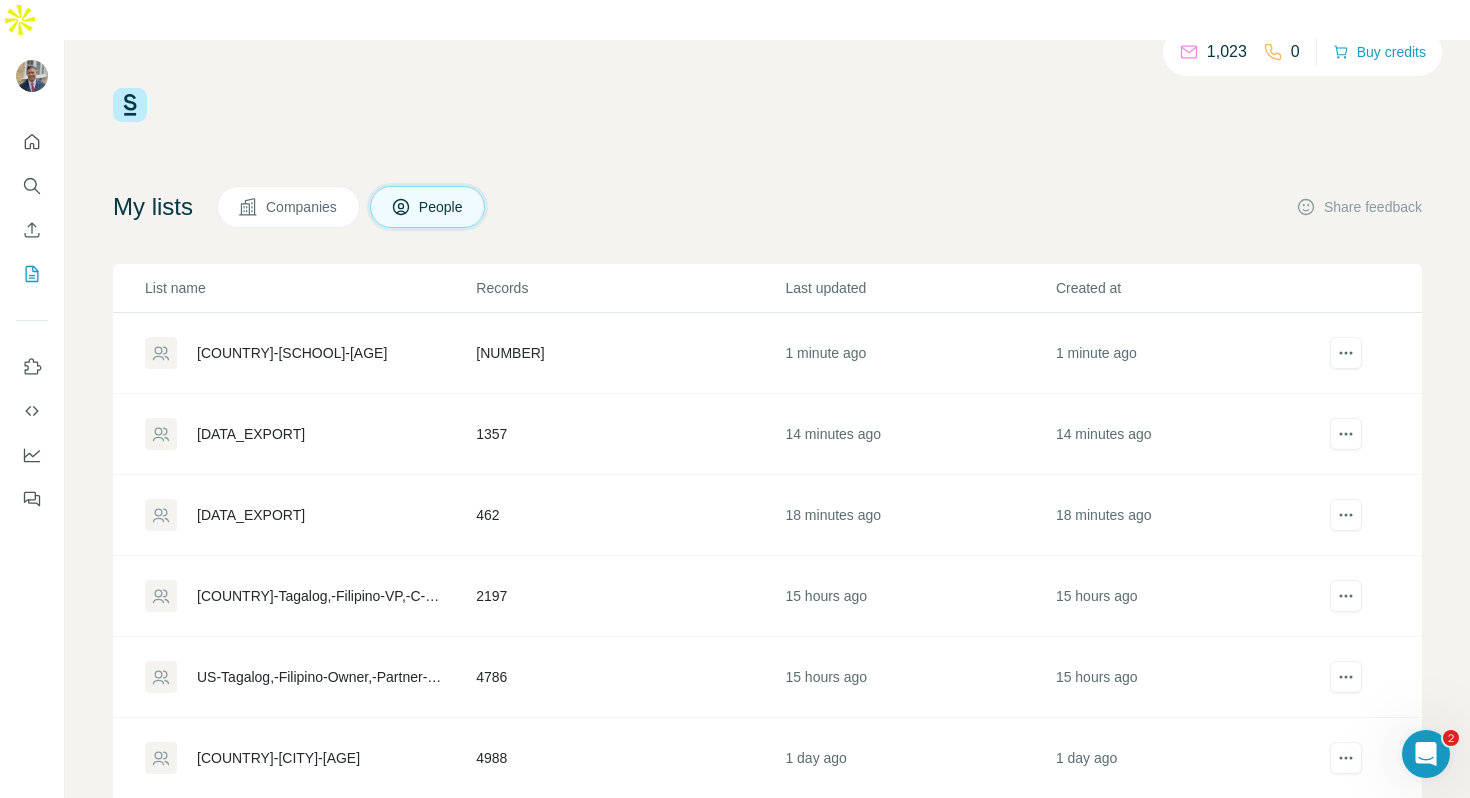 click on "[DATA_EXPORT]" at bounding box center [251, 434] 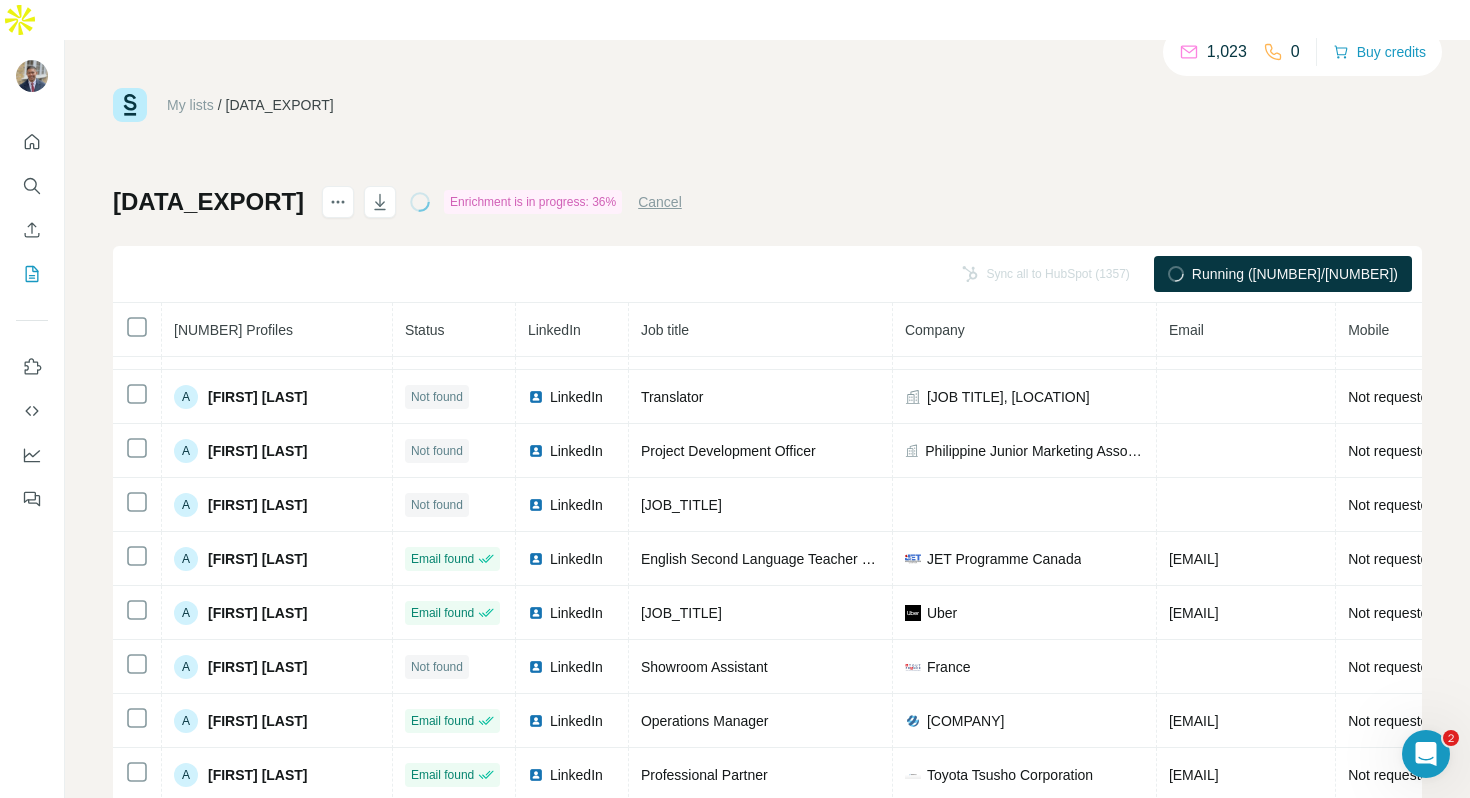 scroll, scrollTop: 3306, scrollLeft: 0, axis: vertical 